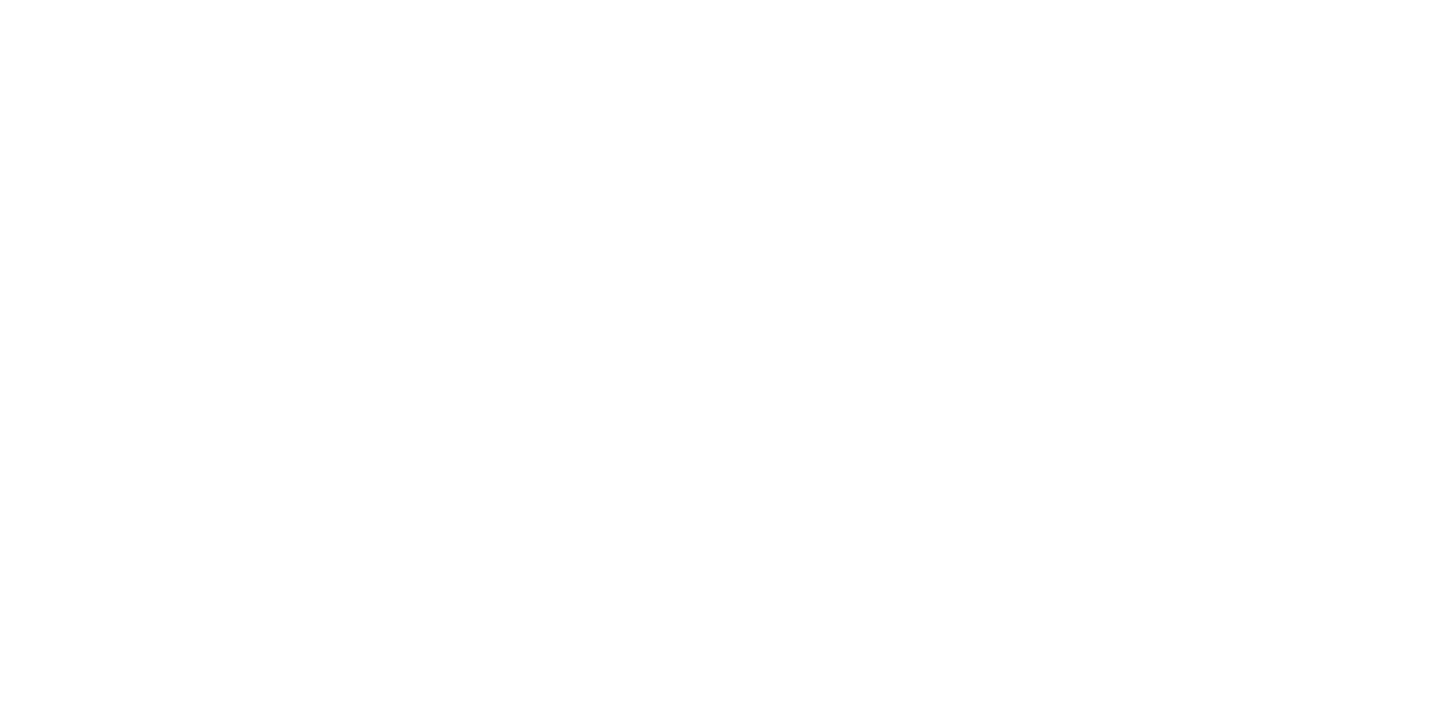 scroll, scrollTop: 0, scrollLeft: 0, axis: both 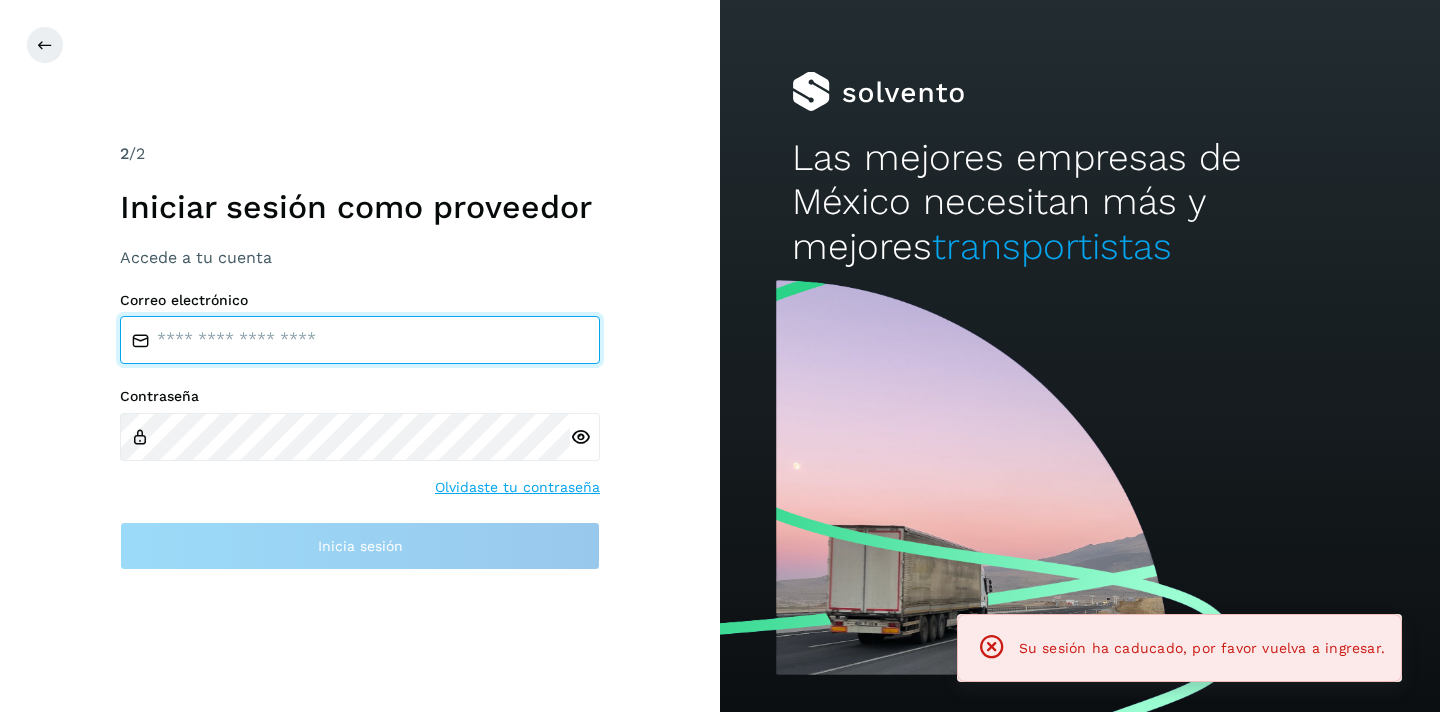 click at bounding box center [360, 340] 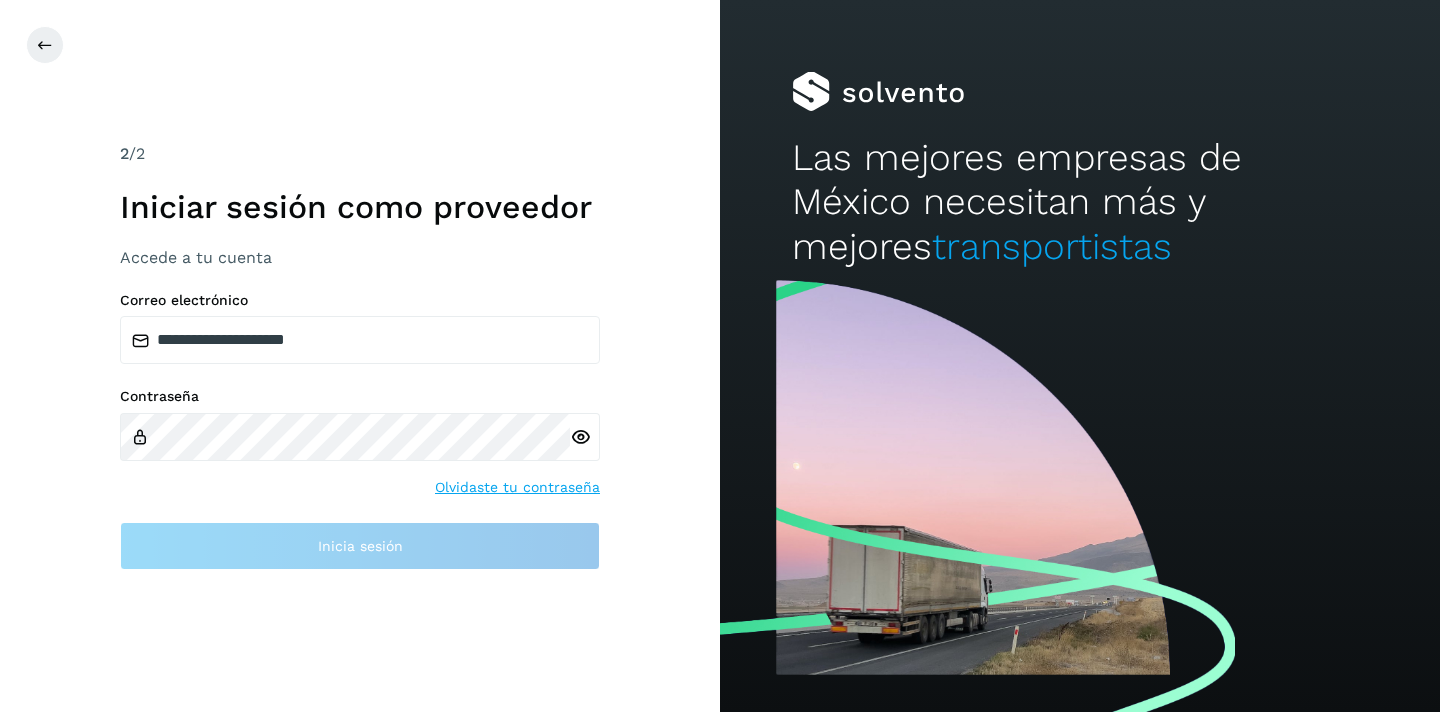 click at bounding box center (580, 437) 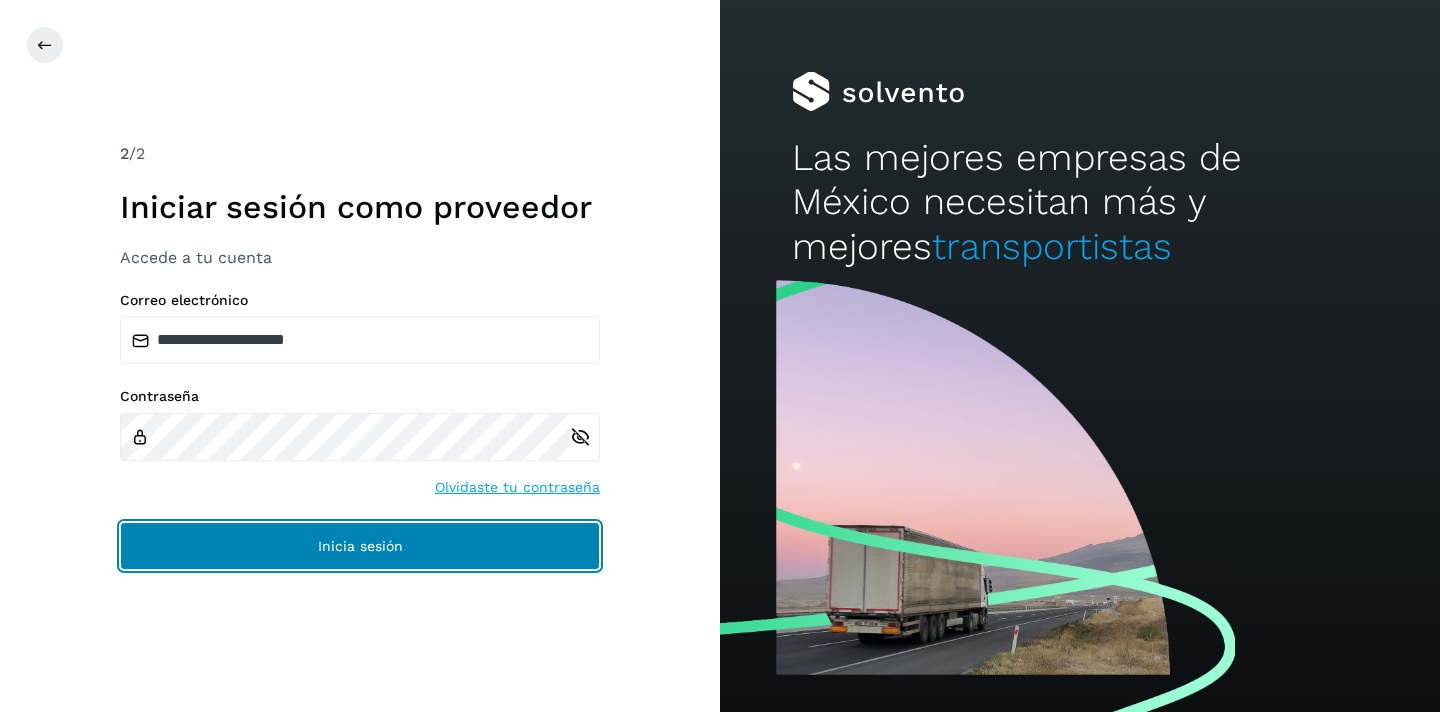click on "Inicia sesión" at bounding box center (360, 546) 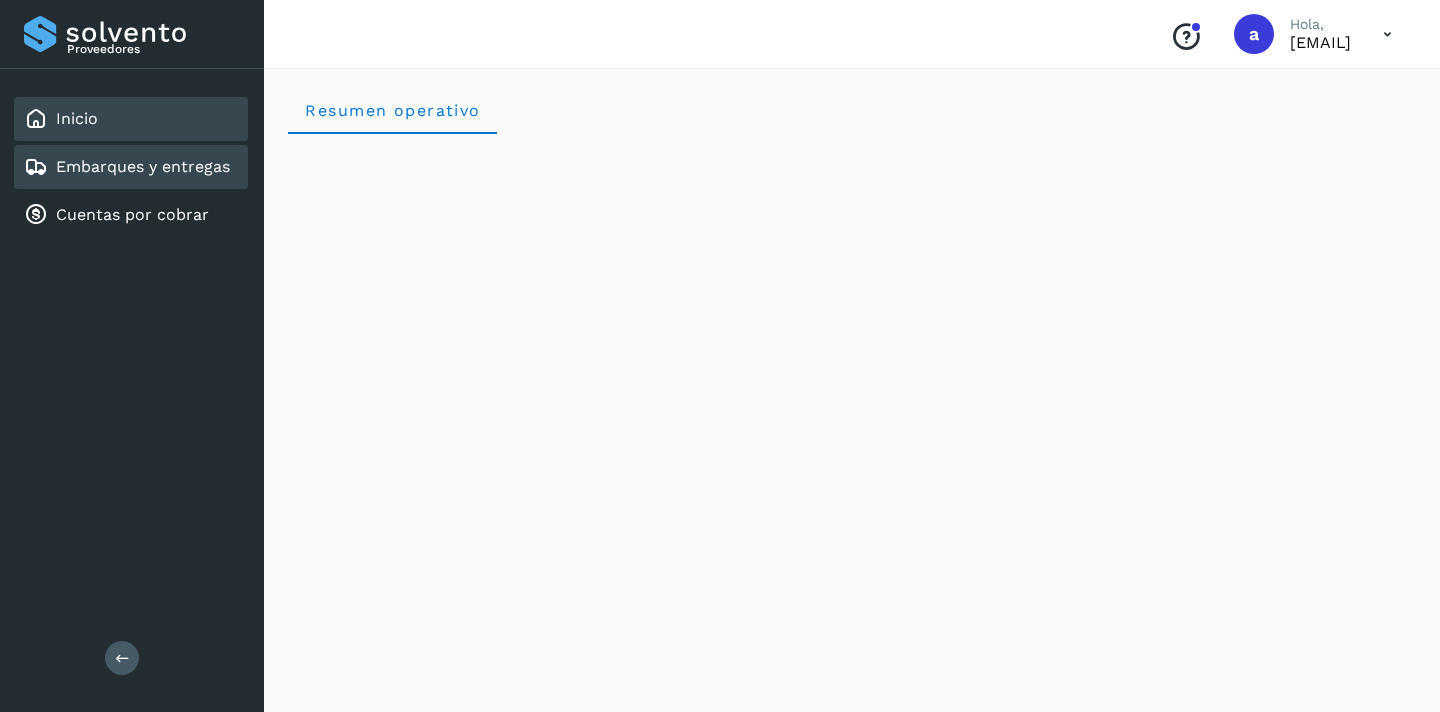 click on "Embarques y entregas" at bounding box center (143, 166) 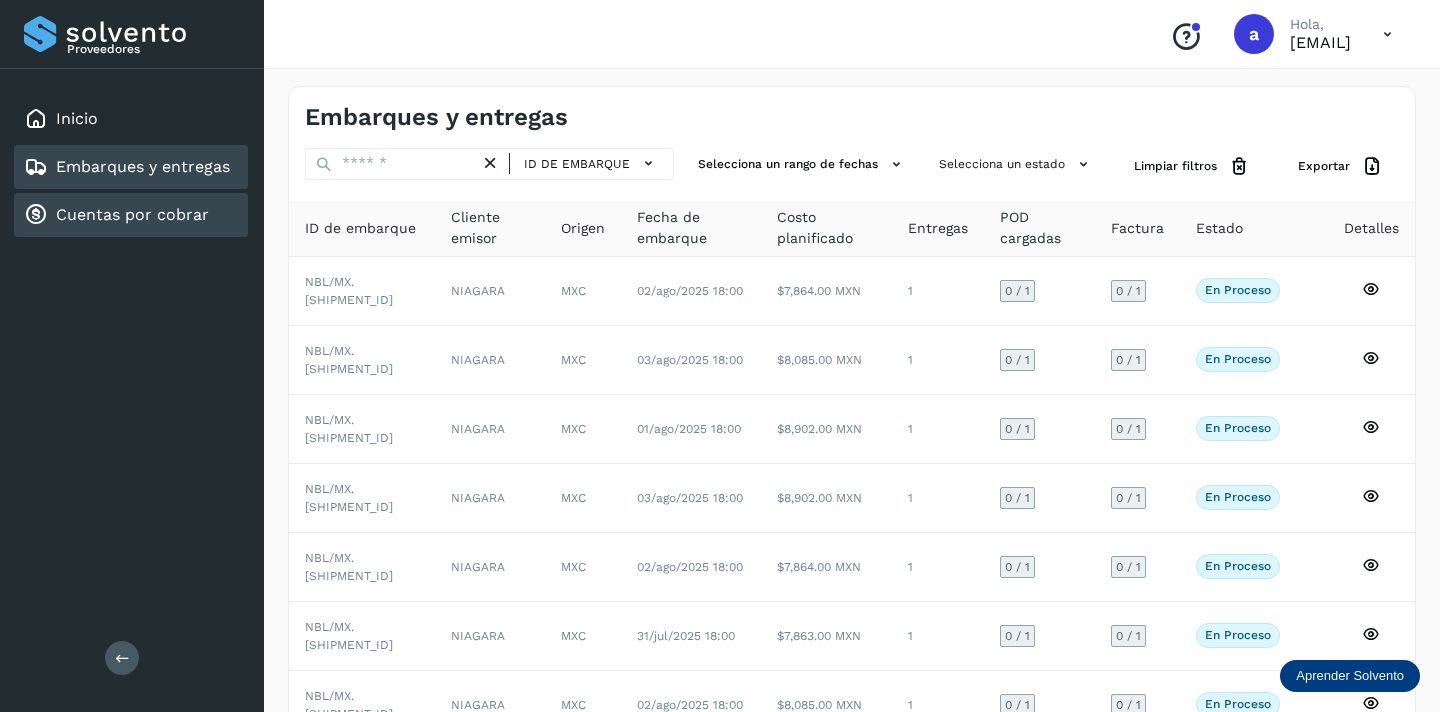 click on "Cuentas por cobrar" at bounding box center [132, 214] 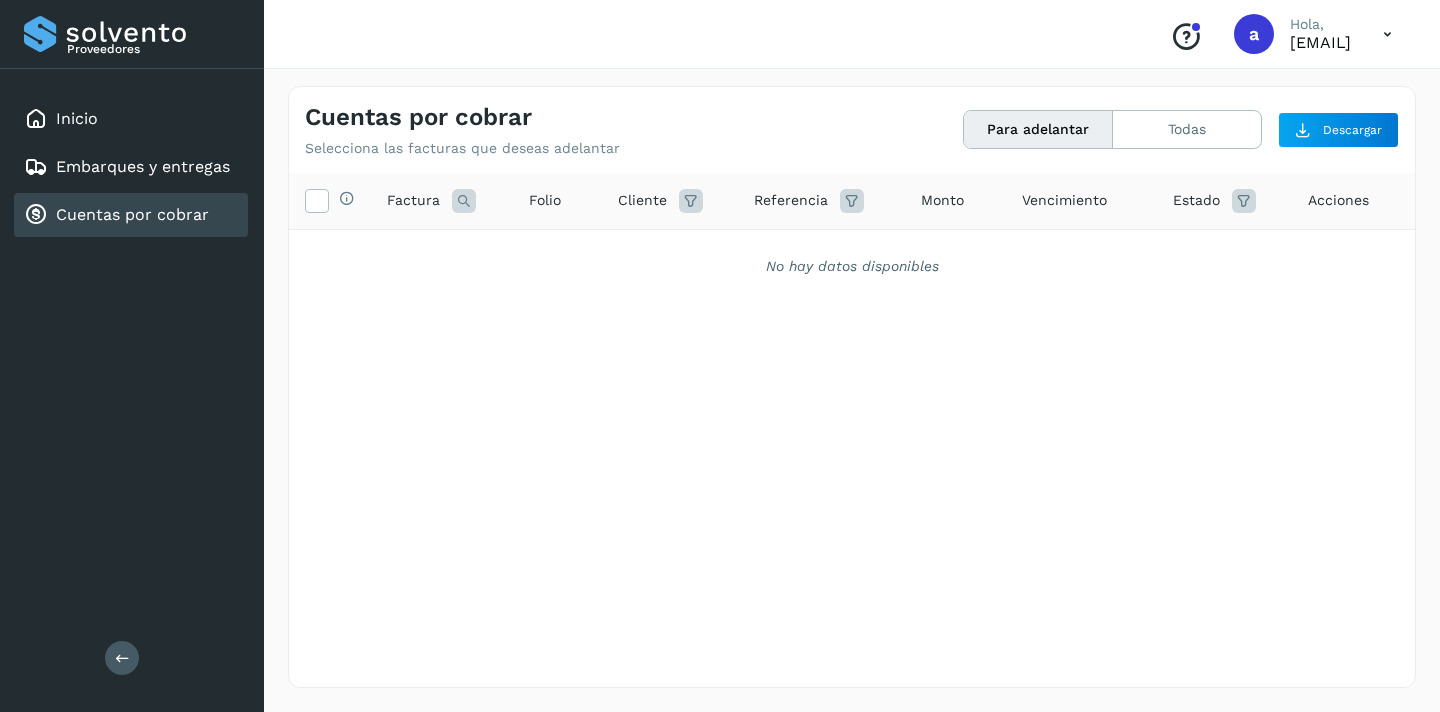click at bounding box center (464, 201) 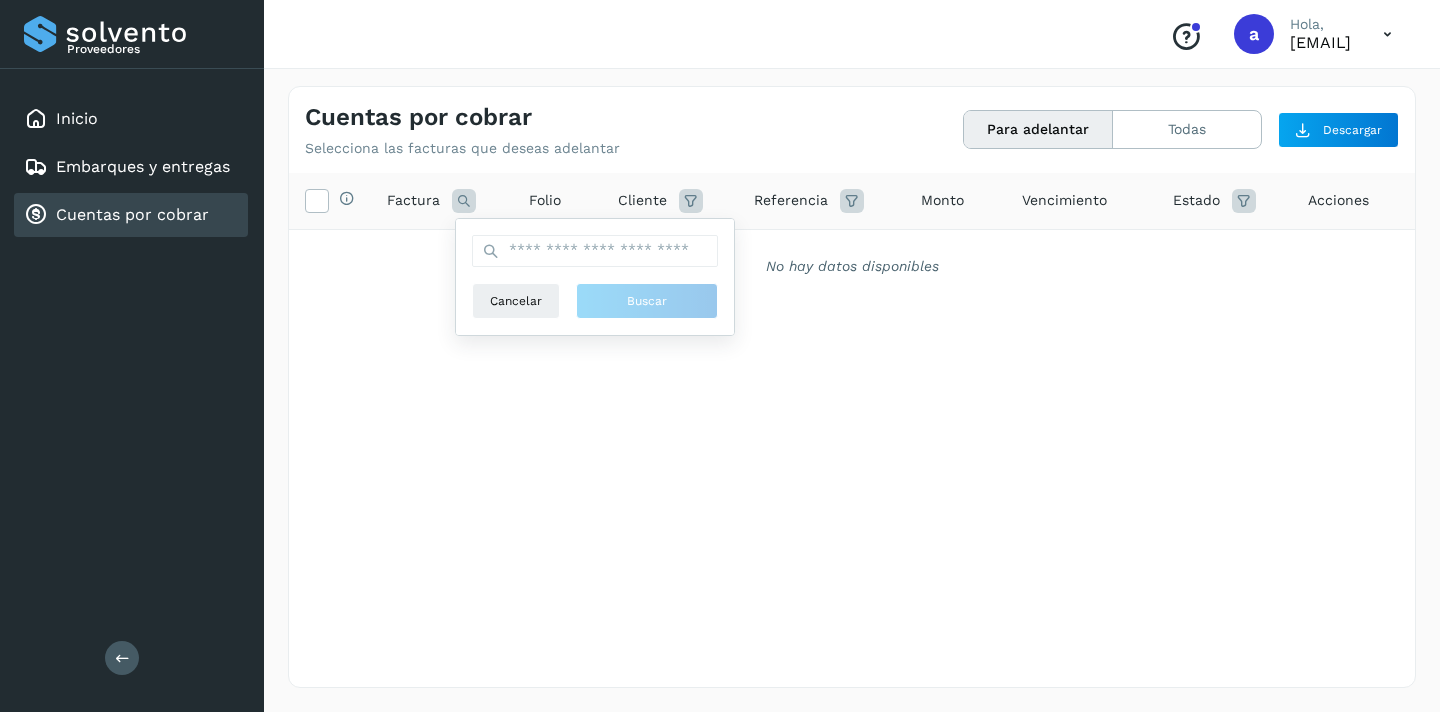 click at bounding box center [691, 201] 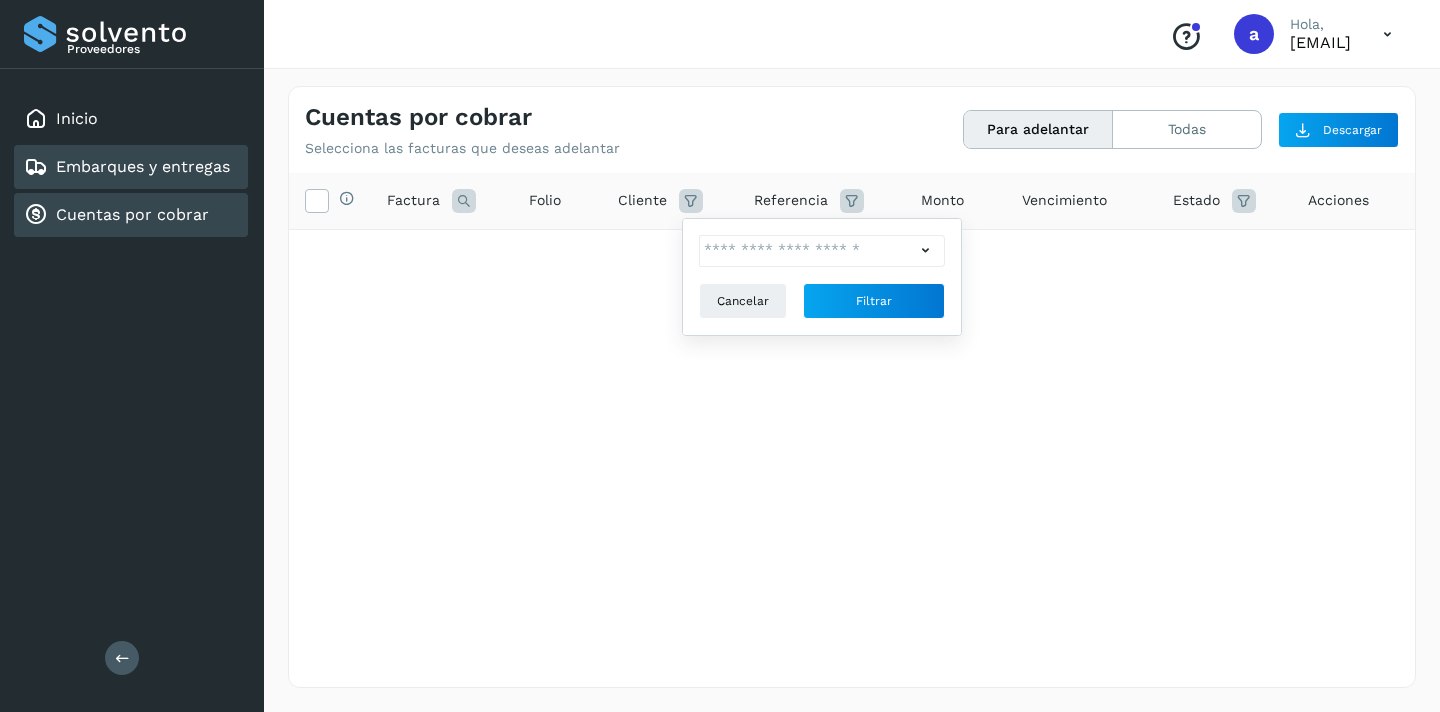 click on "Embarques y entregas" at bounding box center (143, 166) 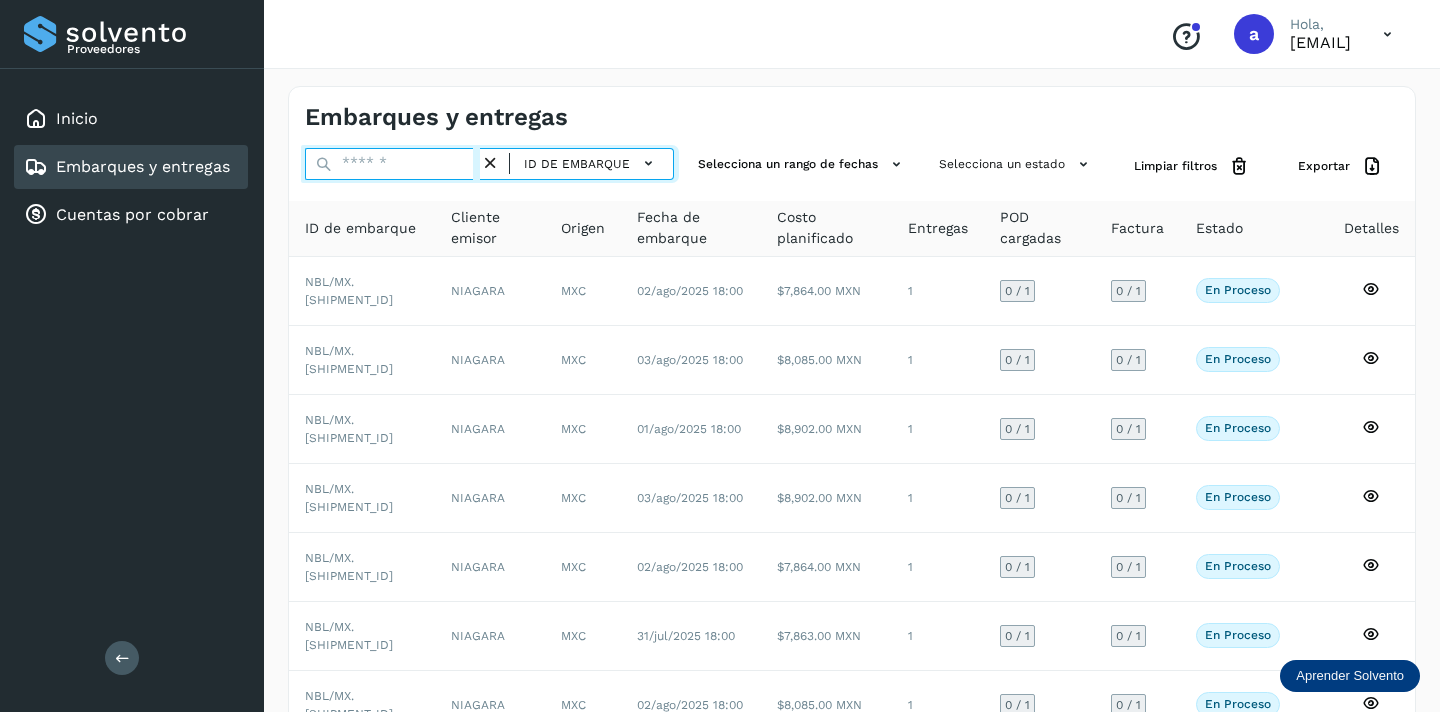 click at bounding box center (392, 164) 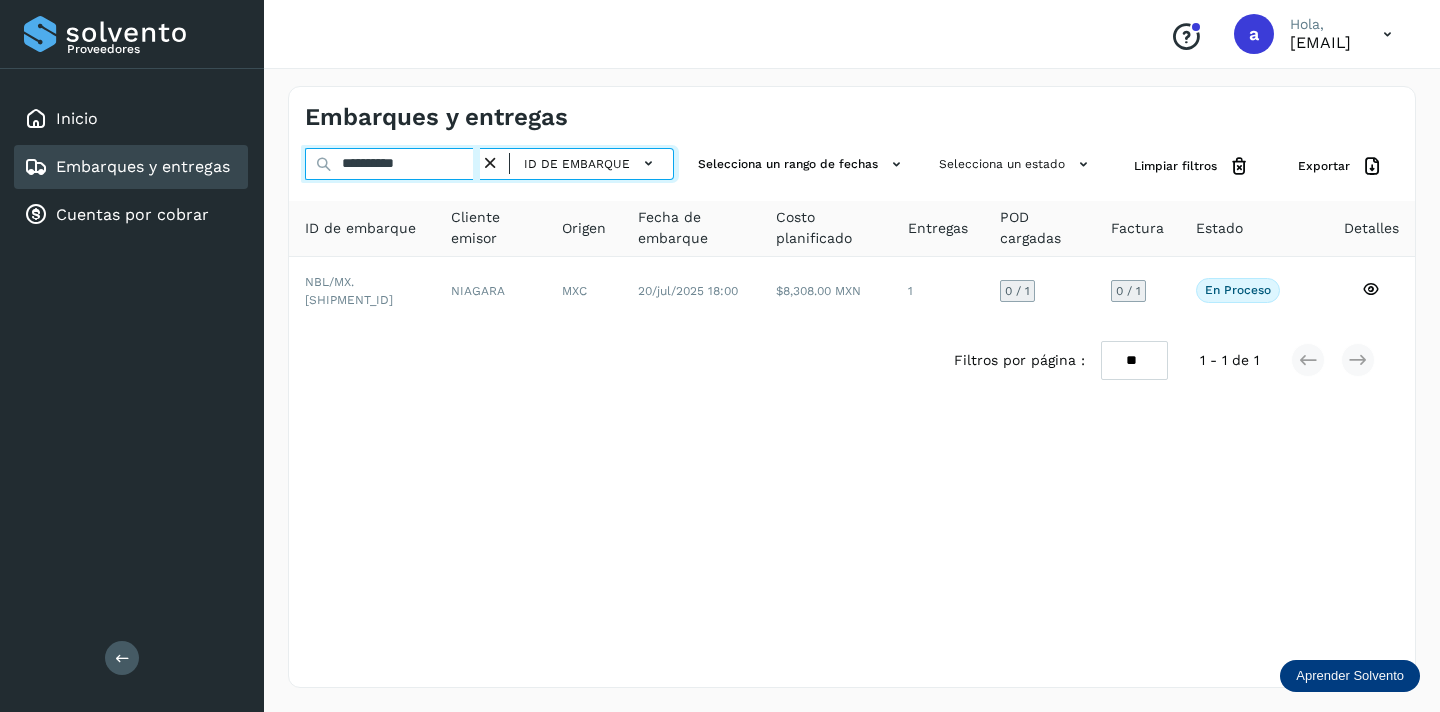 type on "**********" 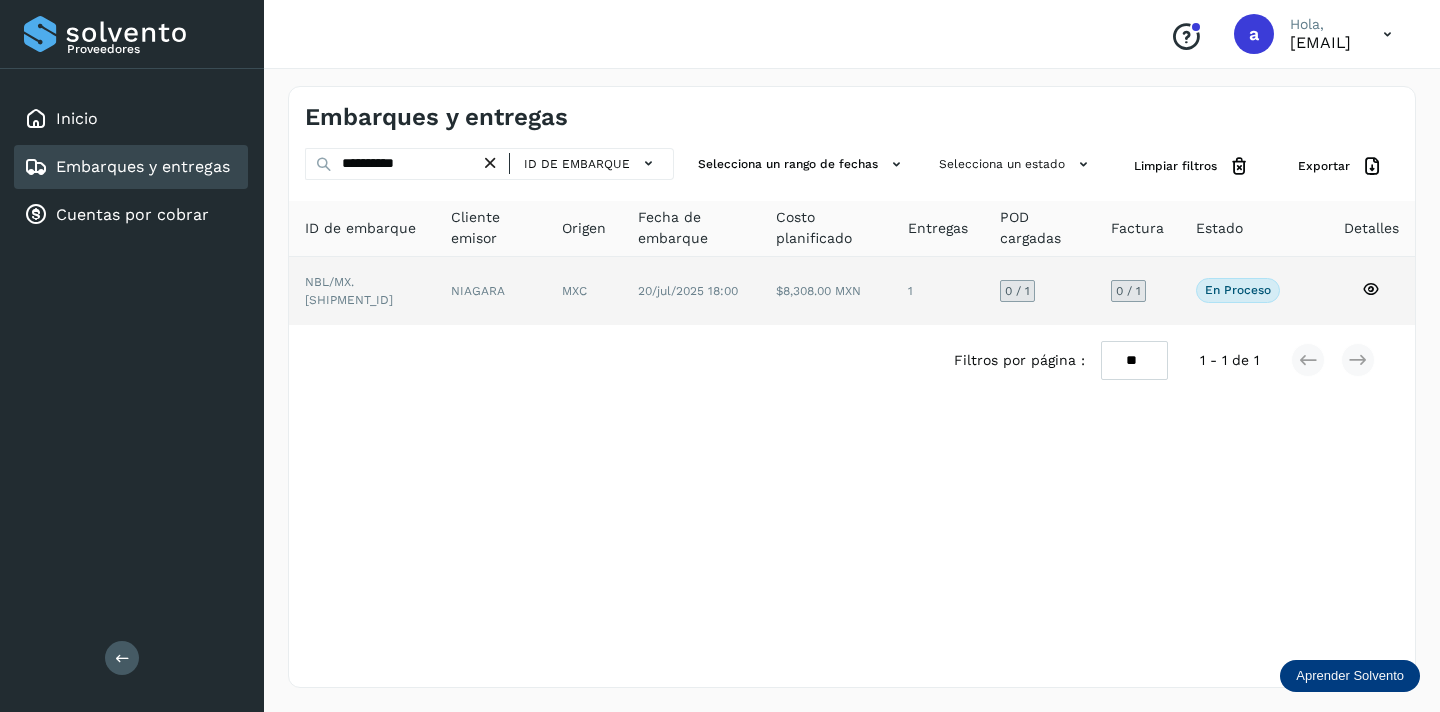 click on "0 / 1" at bounding box center [1128, 291] 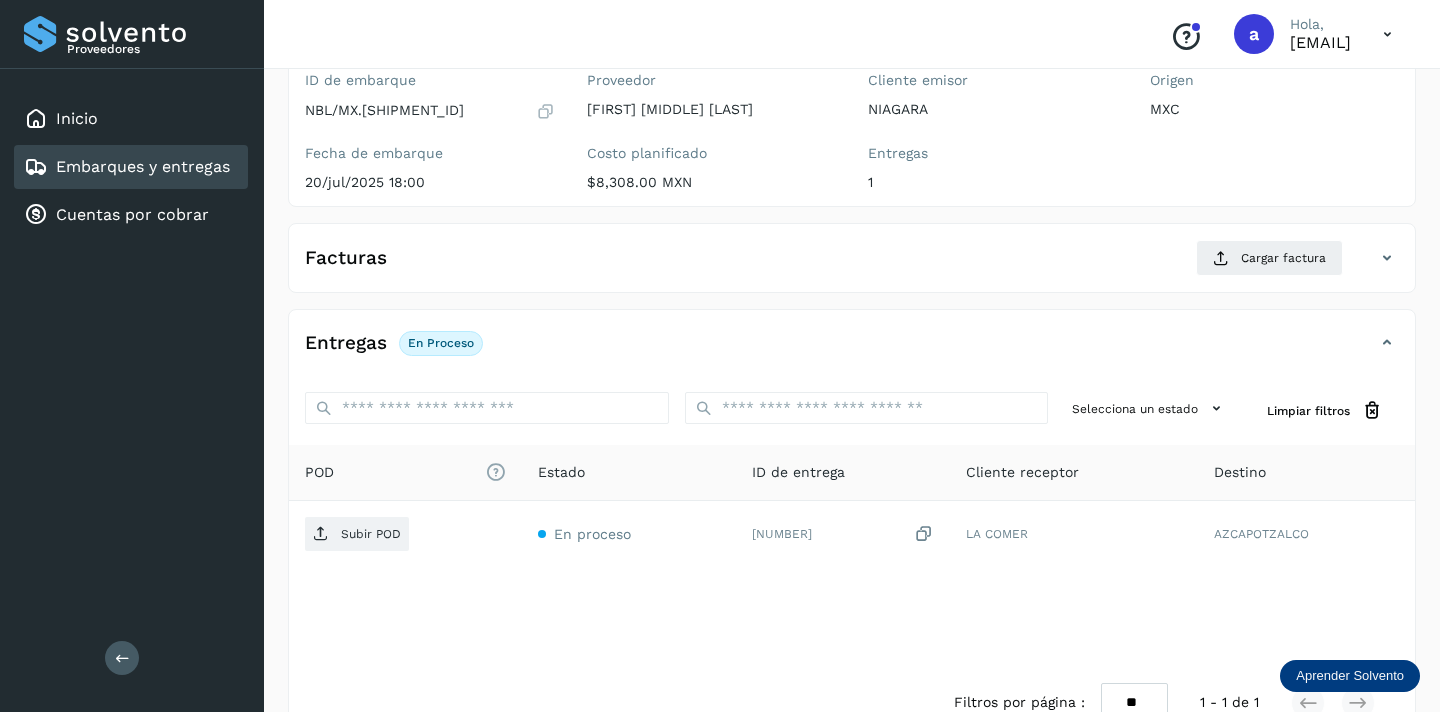 scroll, scrollTop: 234, scrollLeft: 0, axis: vertical 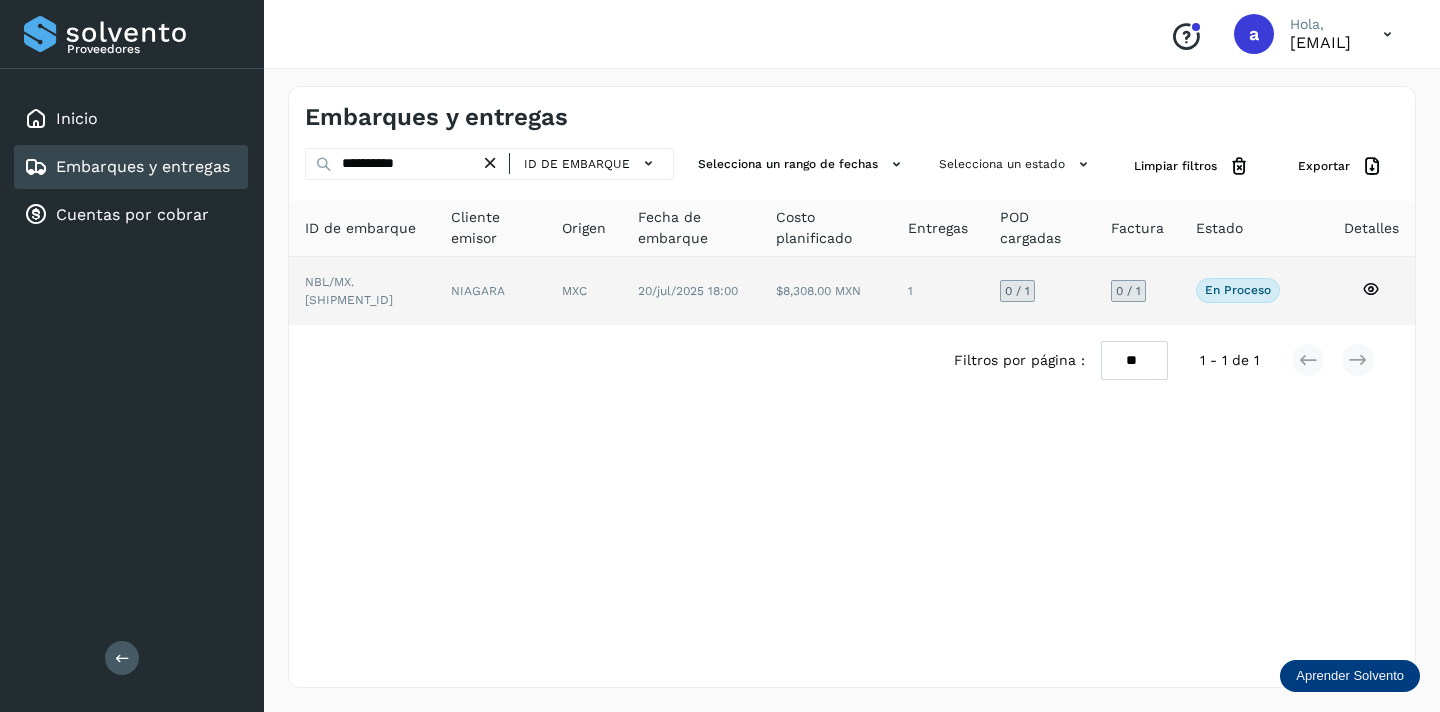click on "0 / 1" at bounding box center (1128, 291) 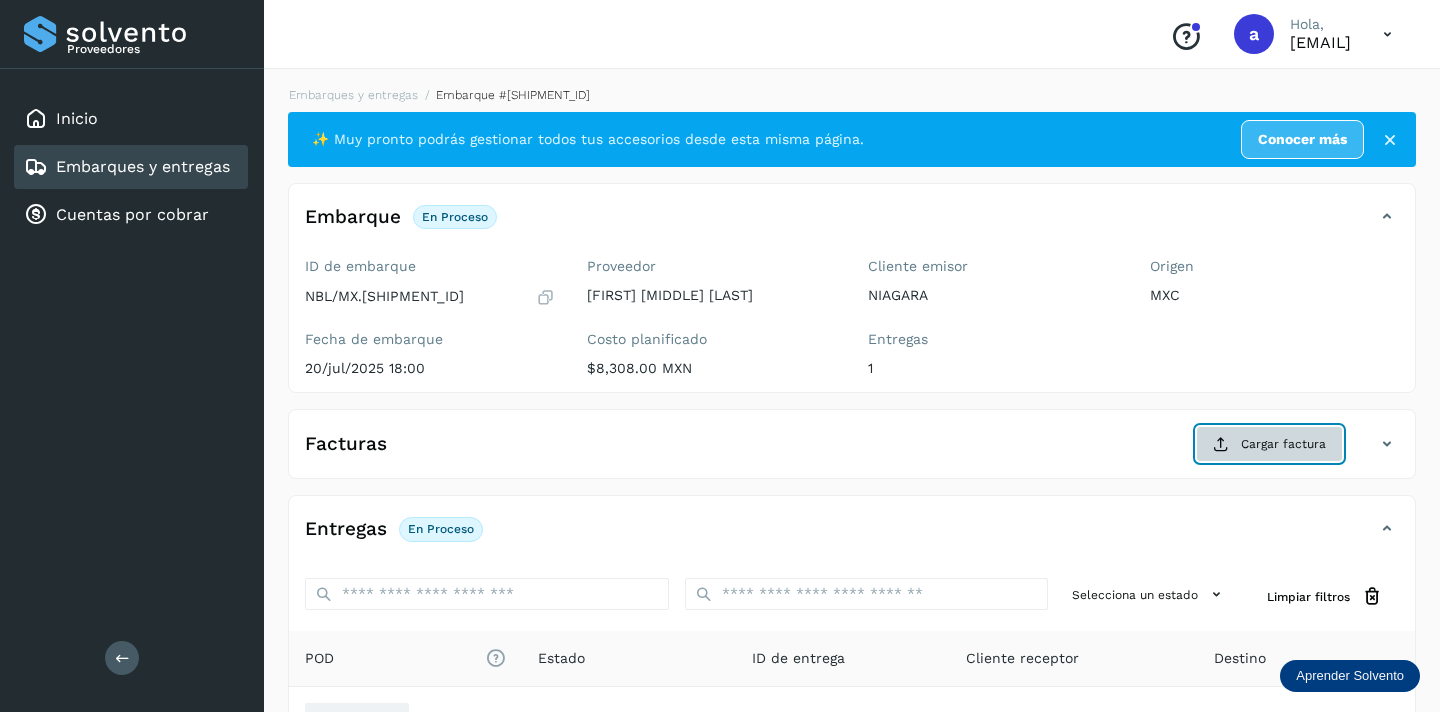 click on "Cargar factura" 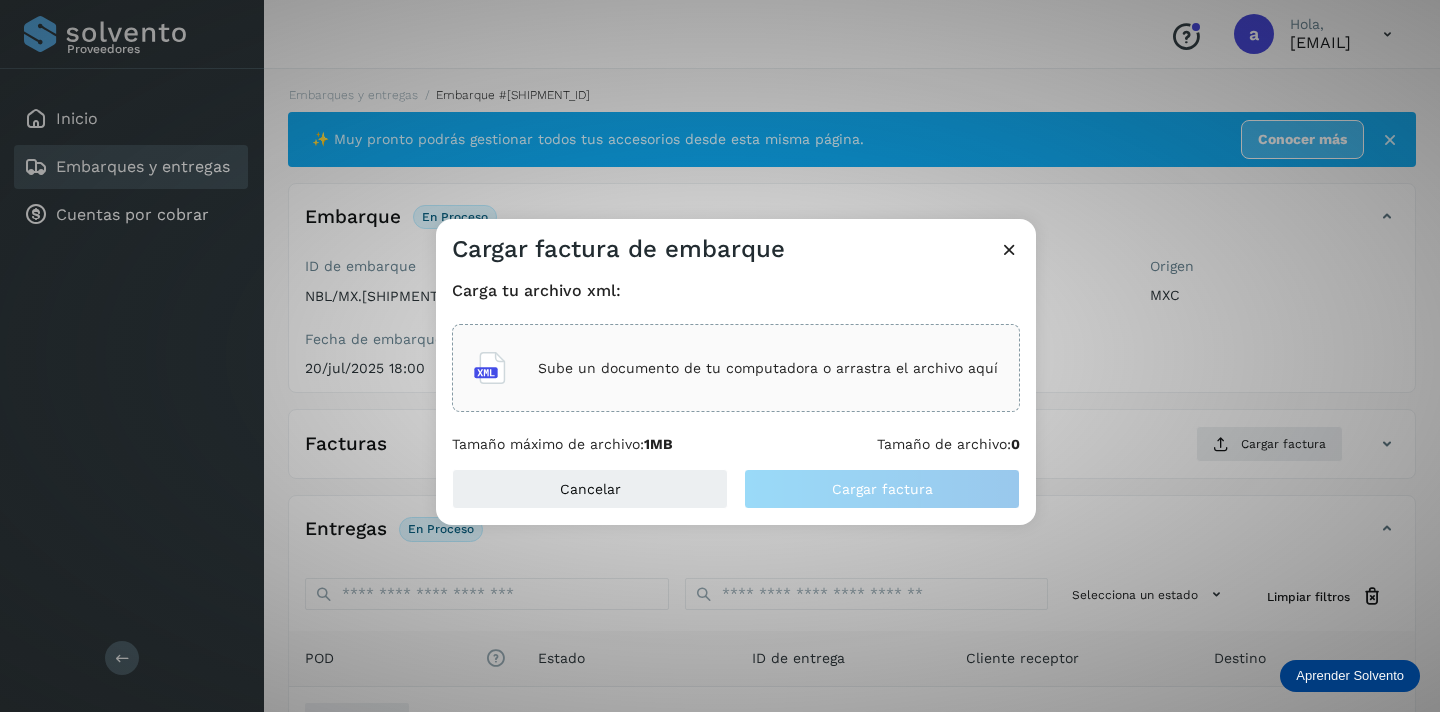 click on "Sube un documento de tu computadora o arrastra el archivo aquí" at bounding box center (736, 368) 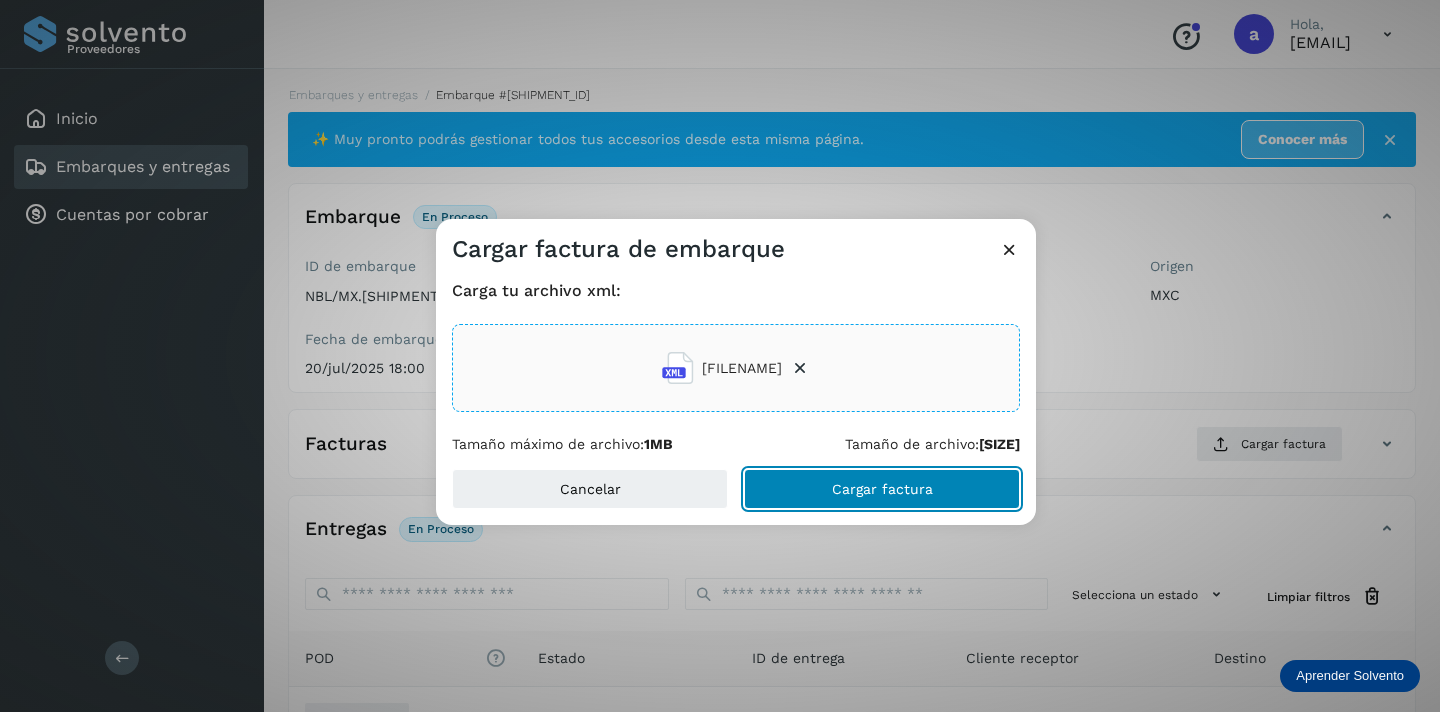 click on "Cargar factura" 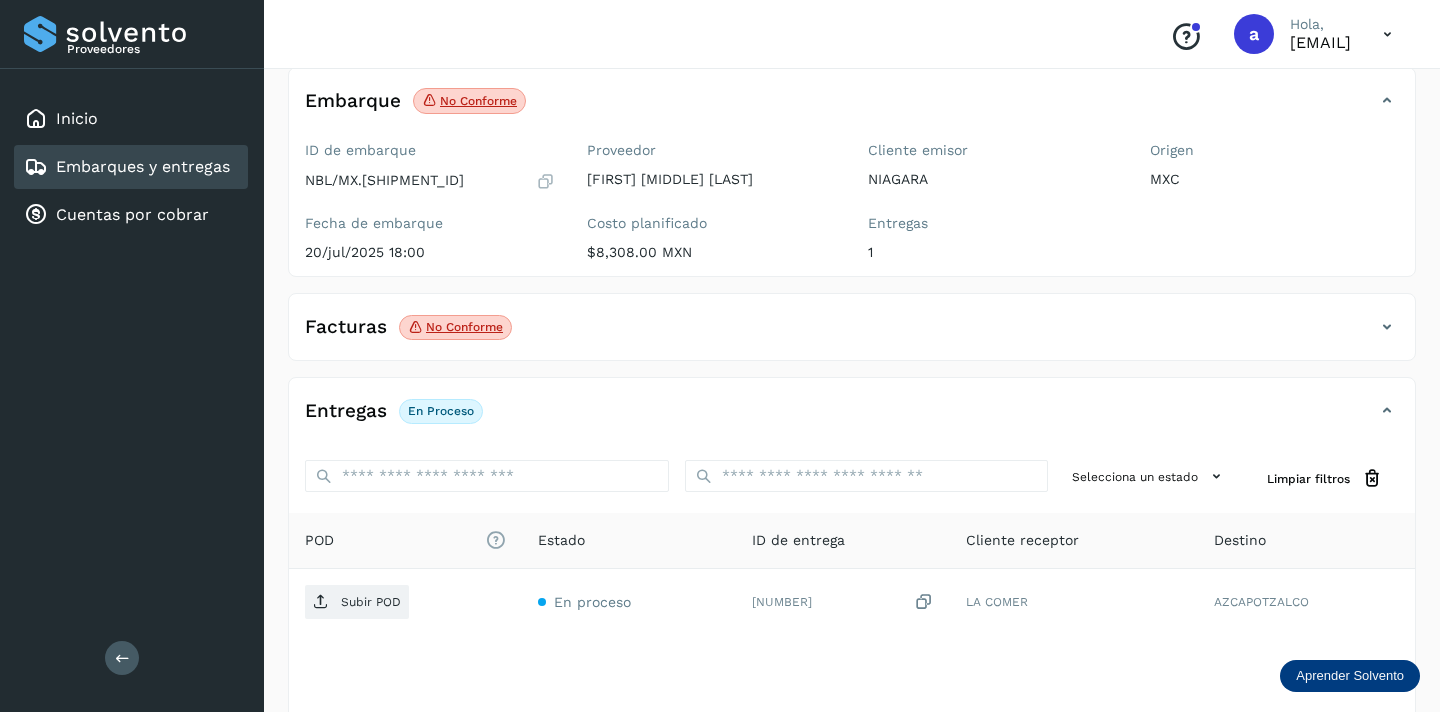 scroll, scrollTop: 235, scrollLeft: 0, axis: vertical 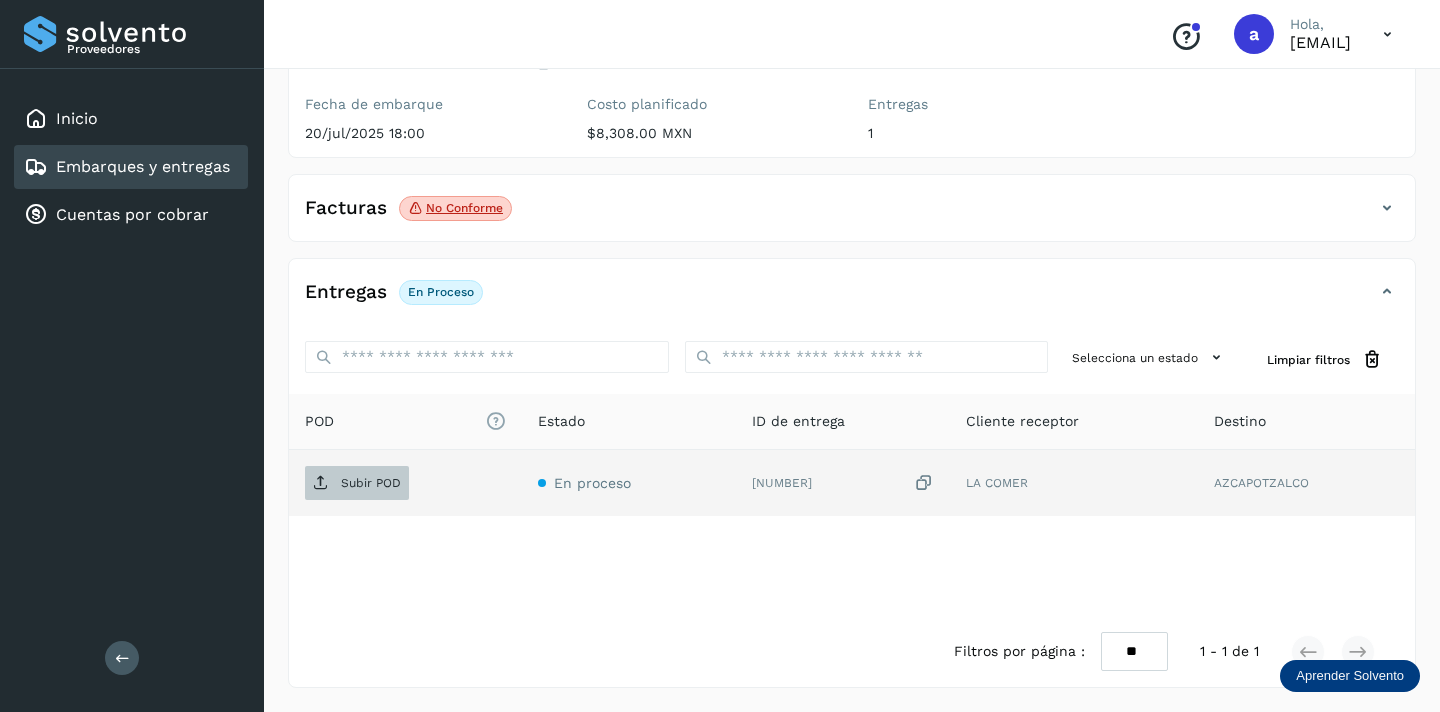 click on "Subir POD" at bounding box center (371, 483) 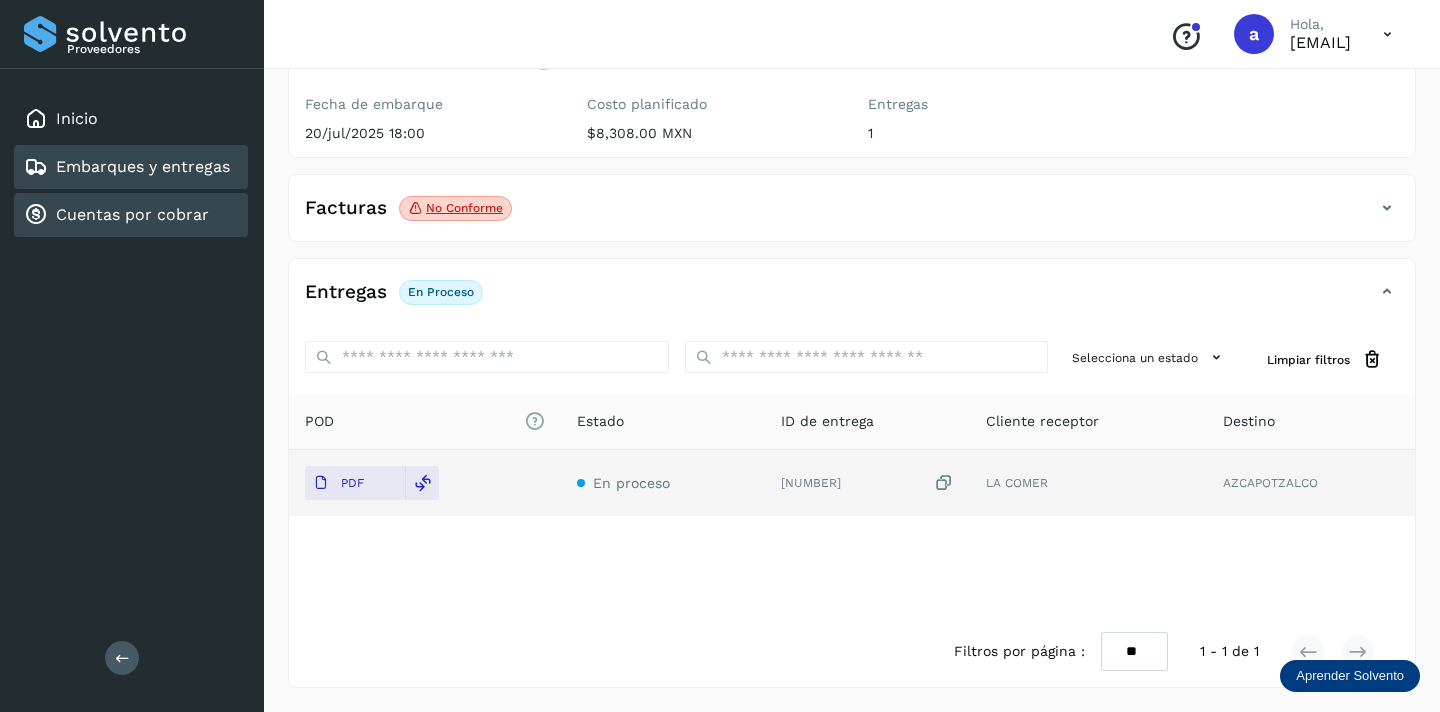 click on "Cuentas por cobrar" at bounding box center [132, 214] 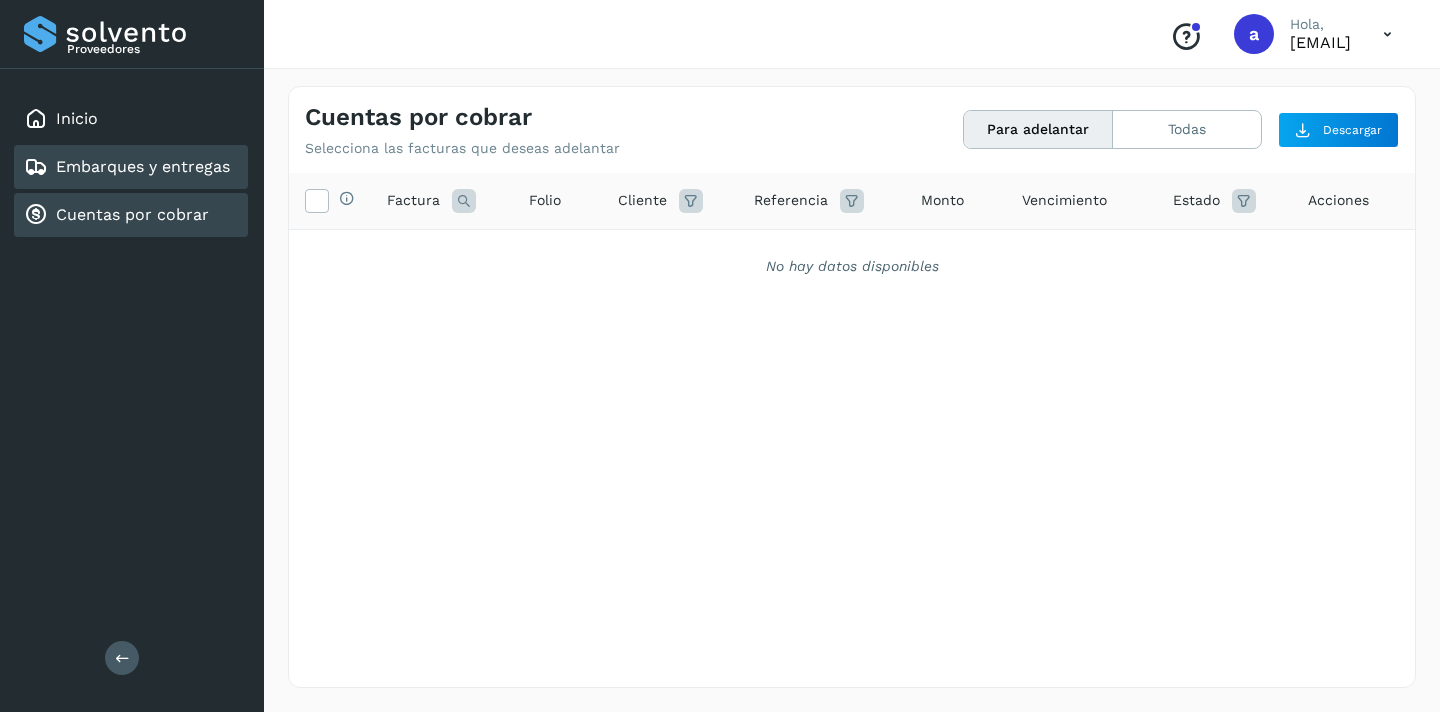 click on "Embarques y entregas" at bounding box center [143, 166] 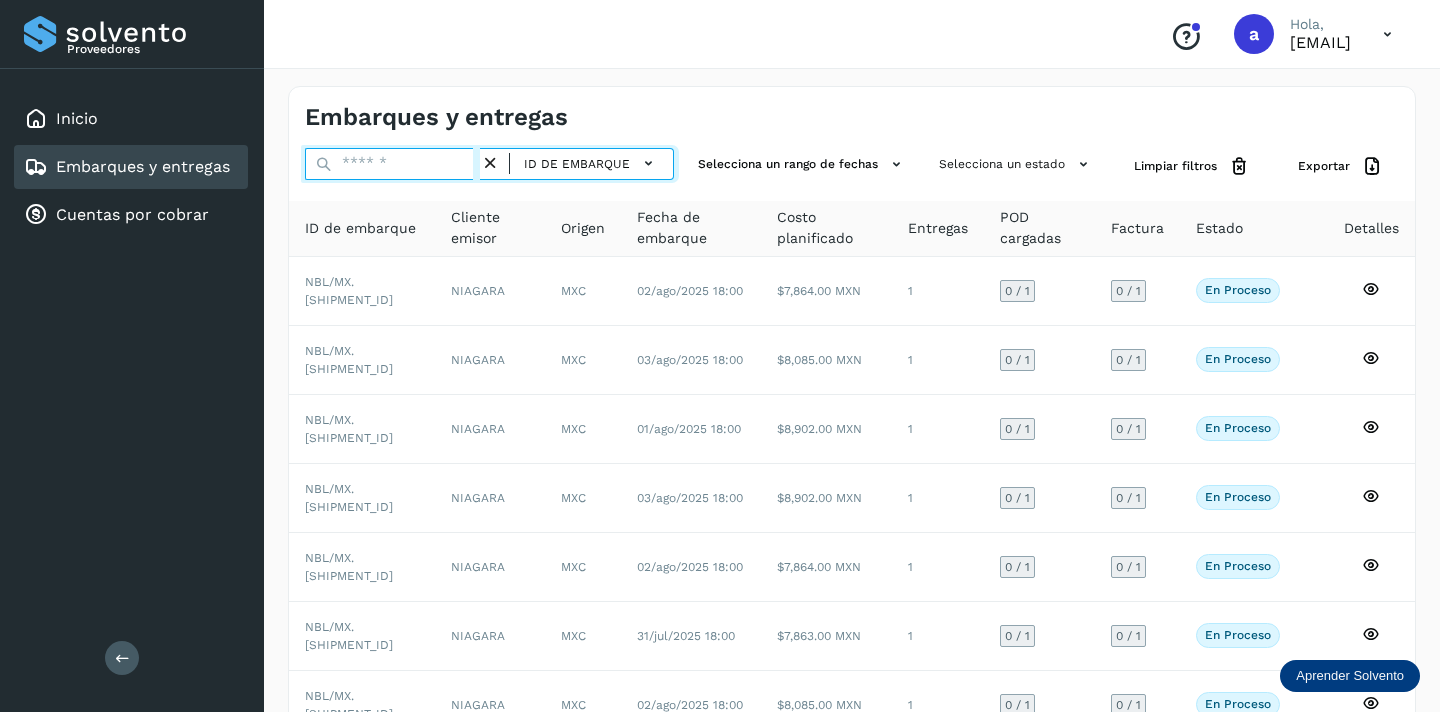 click at bounding box center [392, 164] 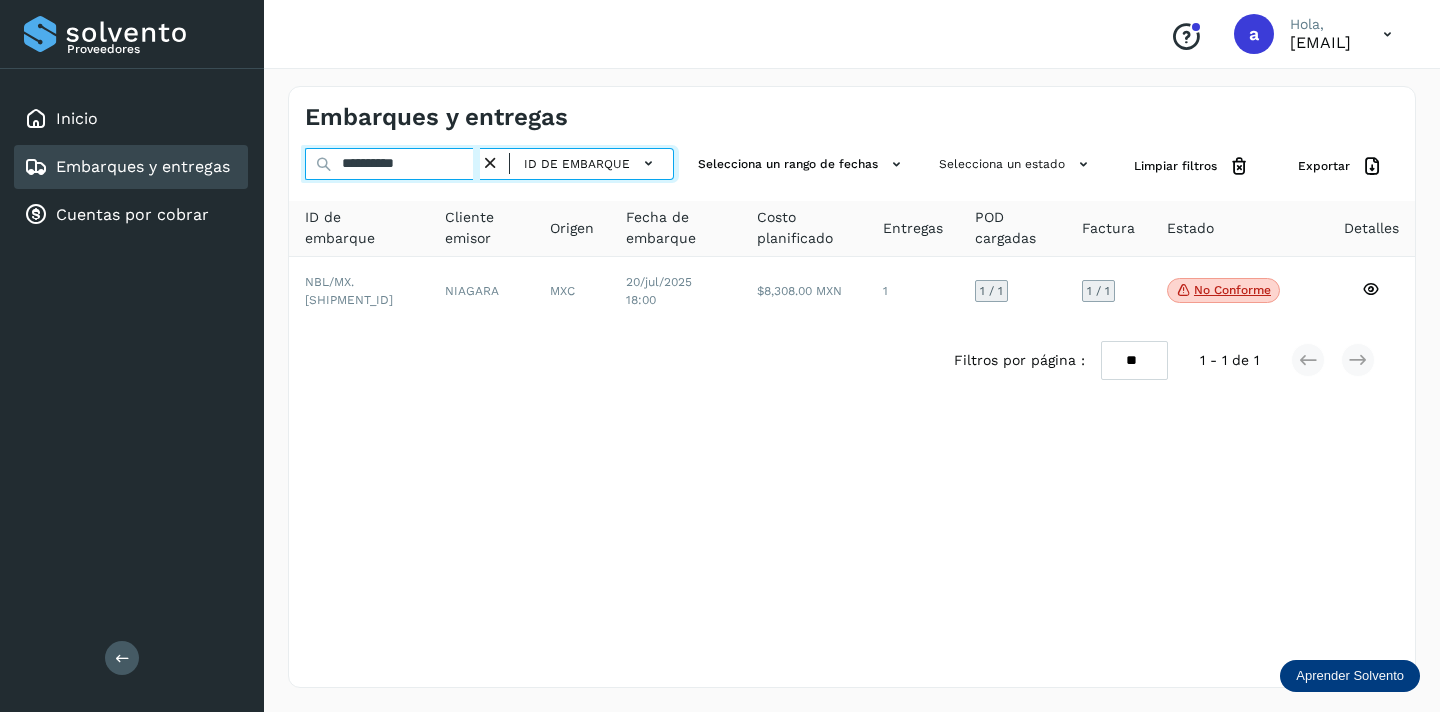 drag, startPoint x: 446, startPoint y: 165, endPoint x: 249, endPoint y: 148, distance: 197.73215 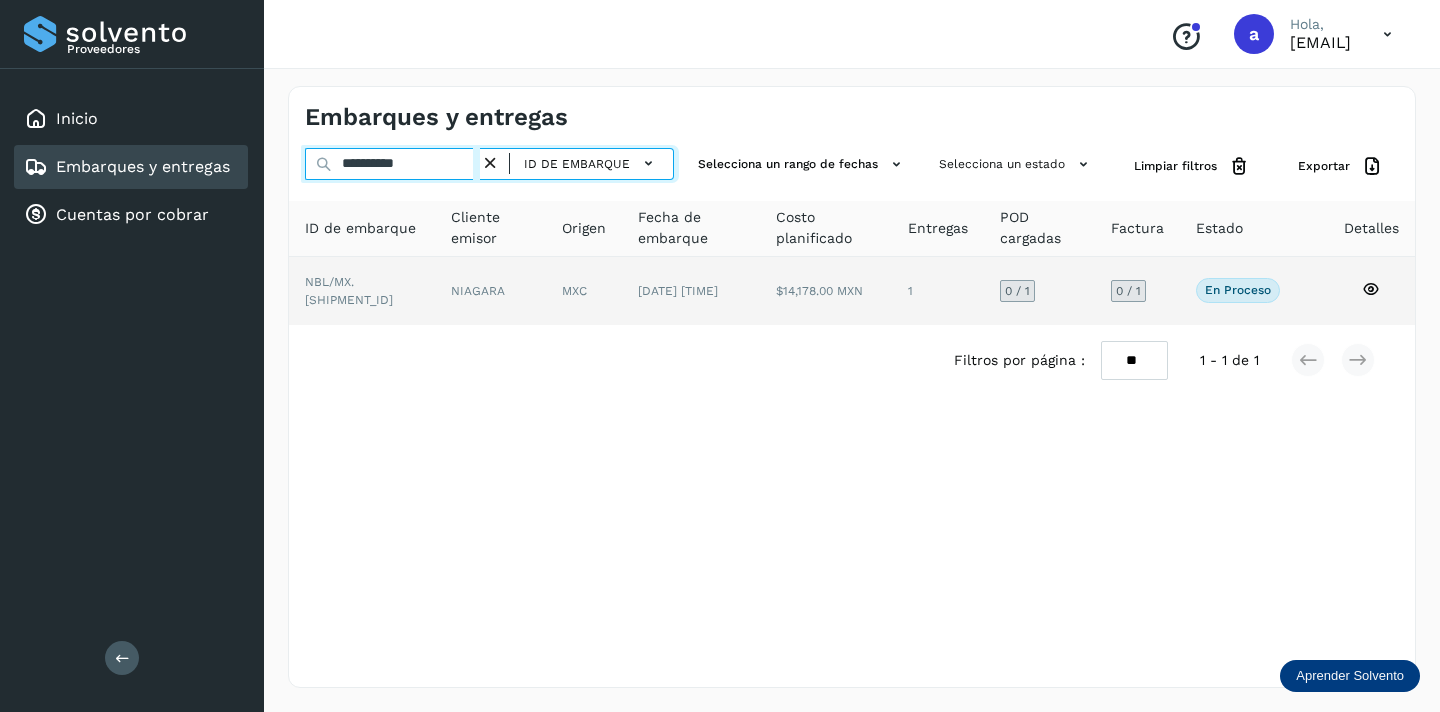 type on "**********" 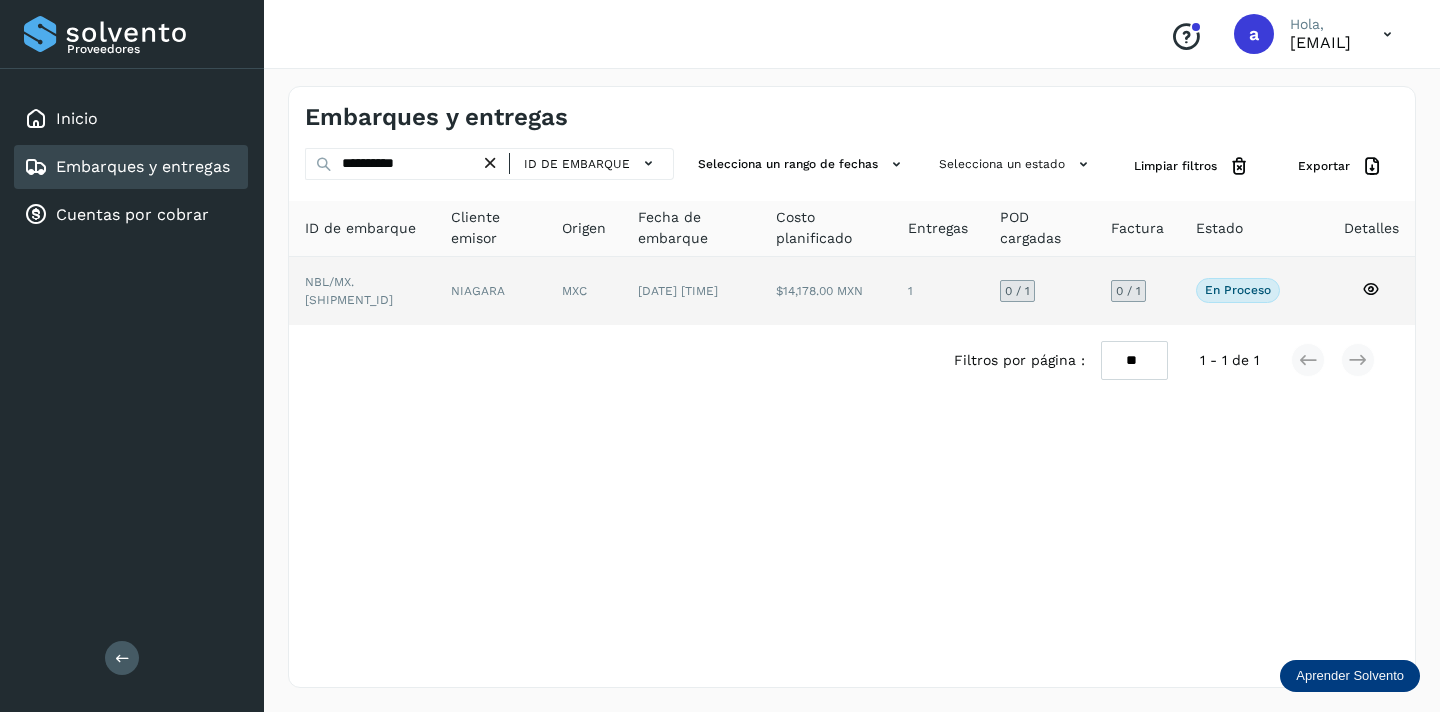 click on "0 / 1" at bounding box center [1128, 291] 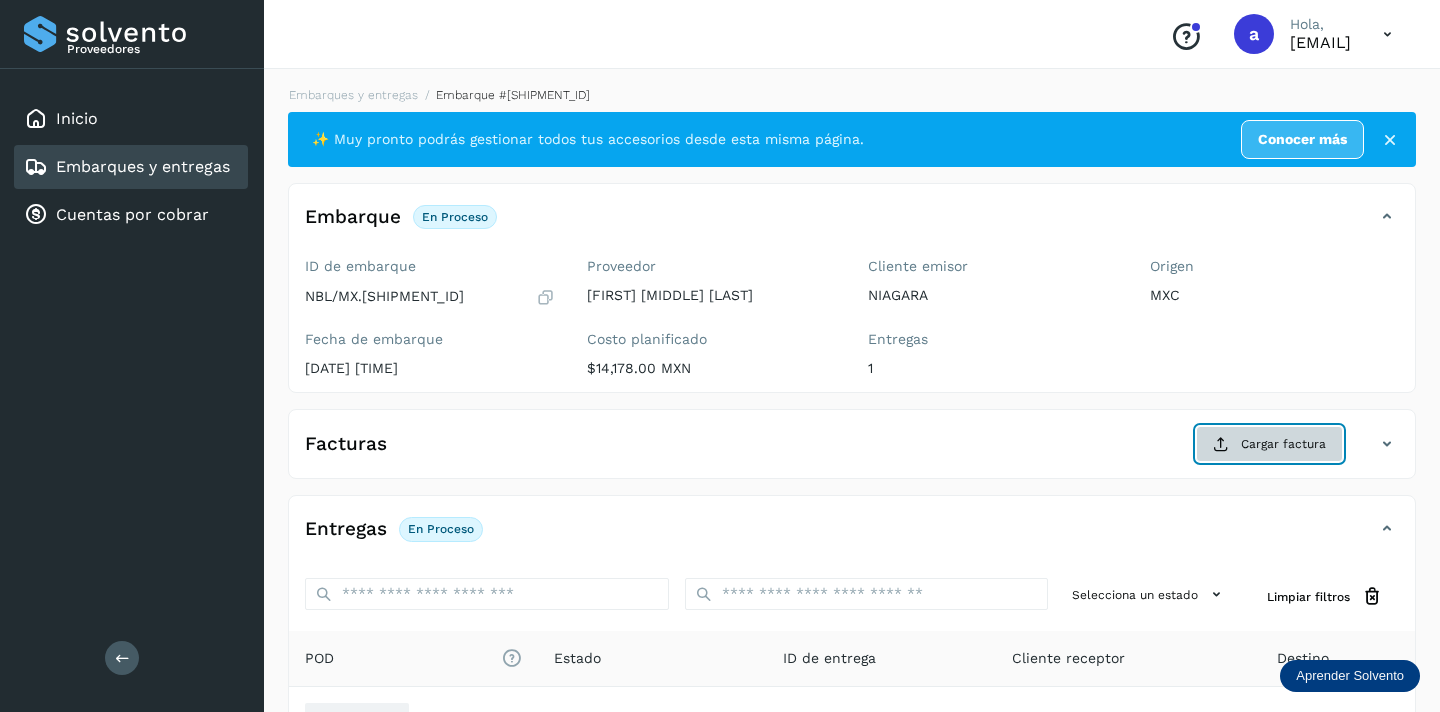click on "Cargar factura" 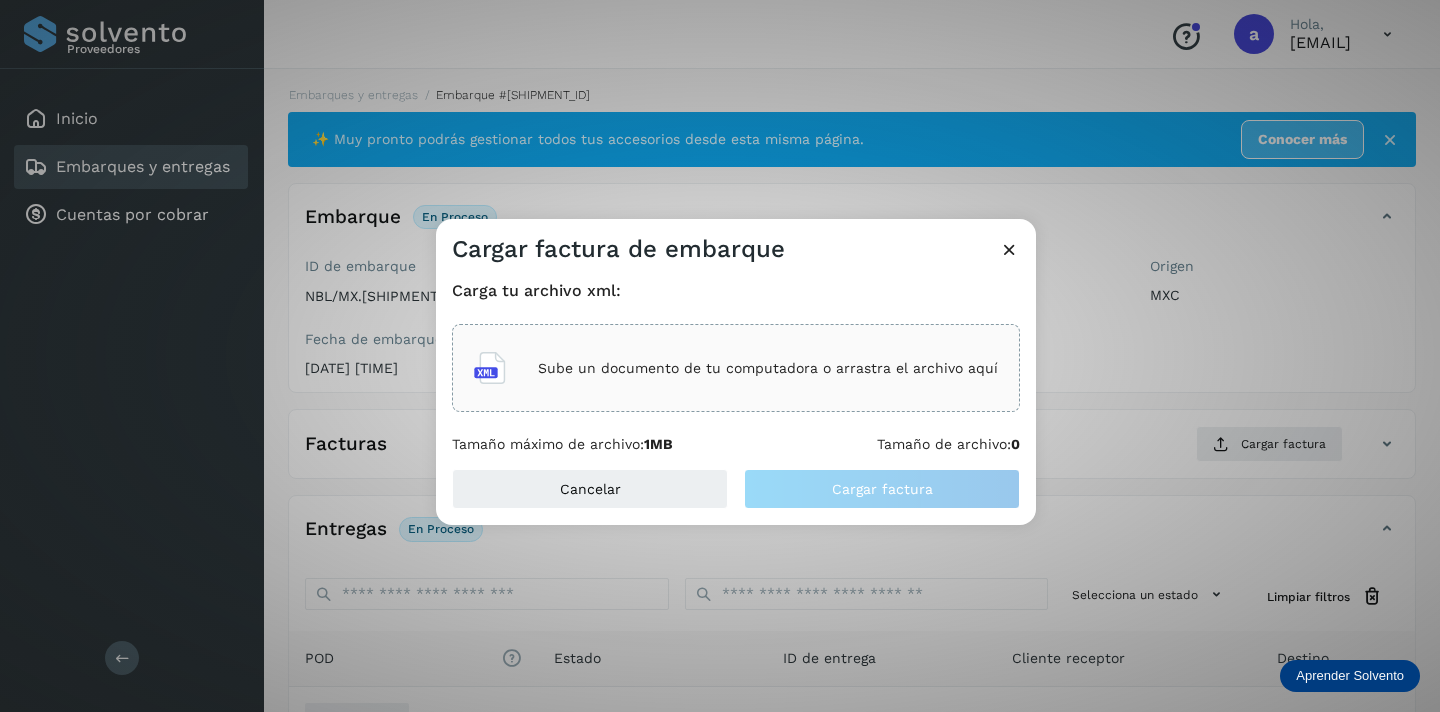 click on "Sube un documento de tu computadora o arrastra el archivo aquí" at bounding box center [768, 368] 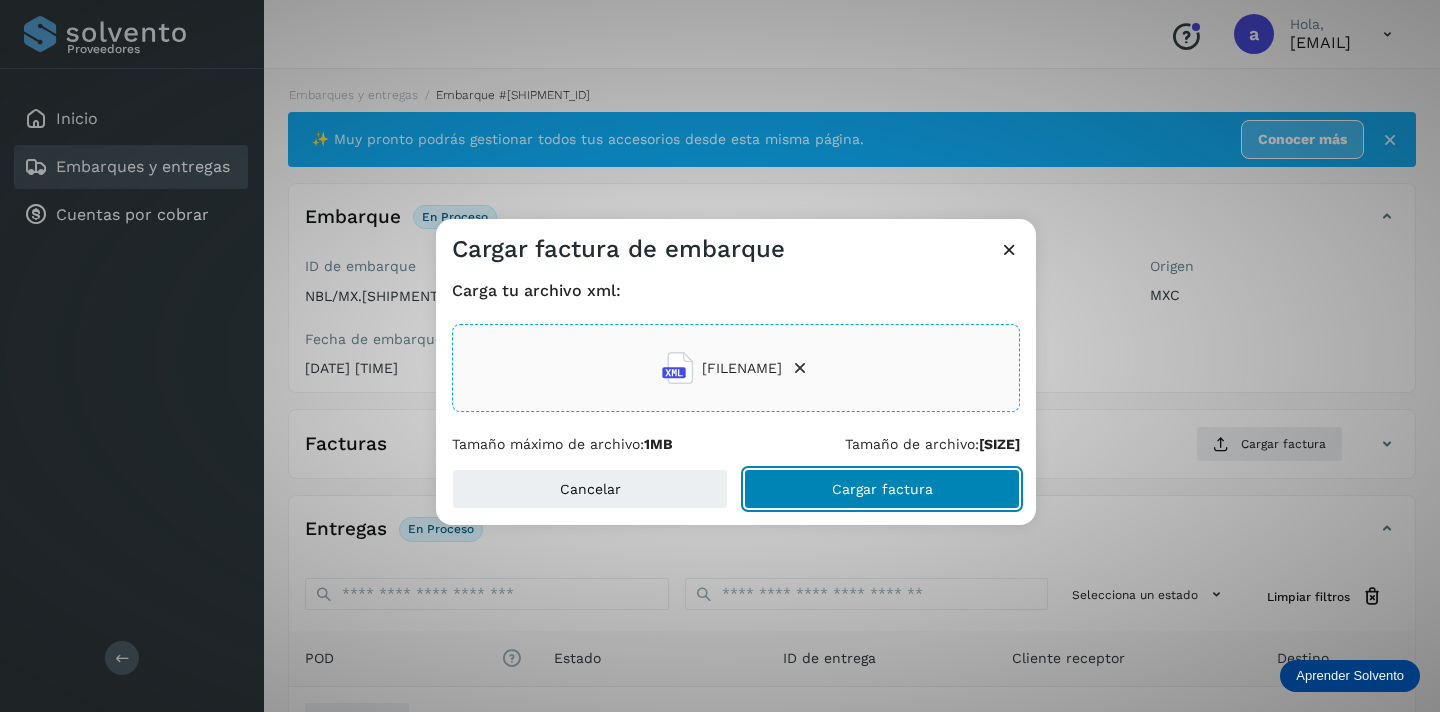 click on "Cargar factura" 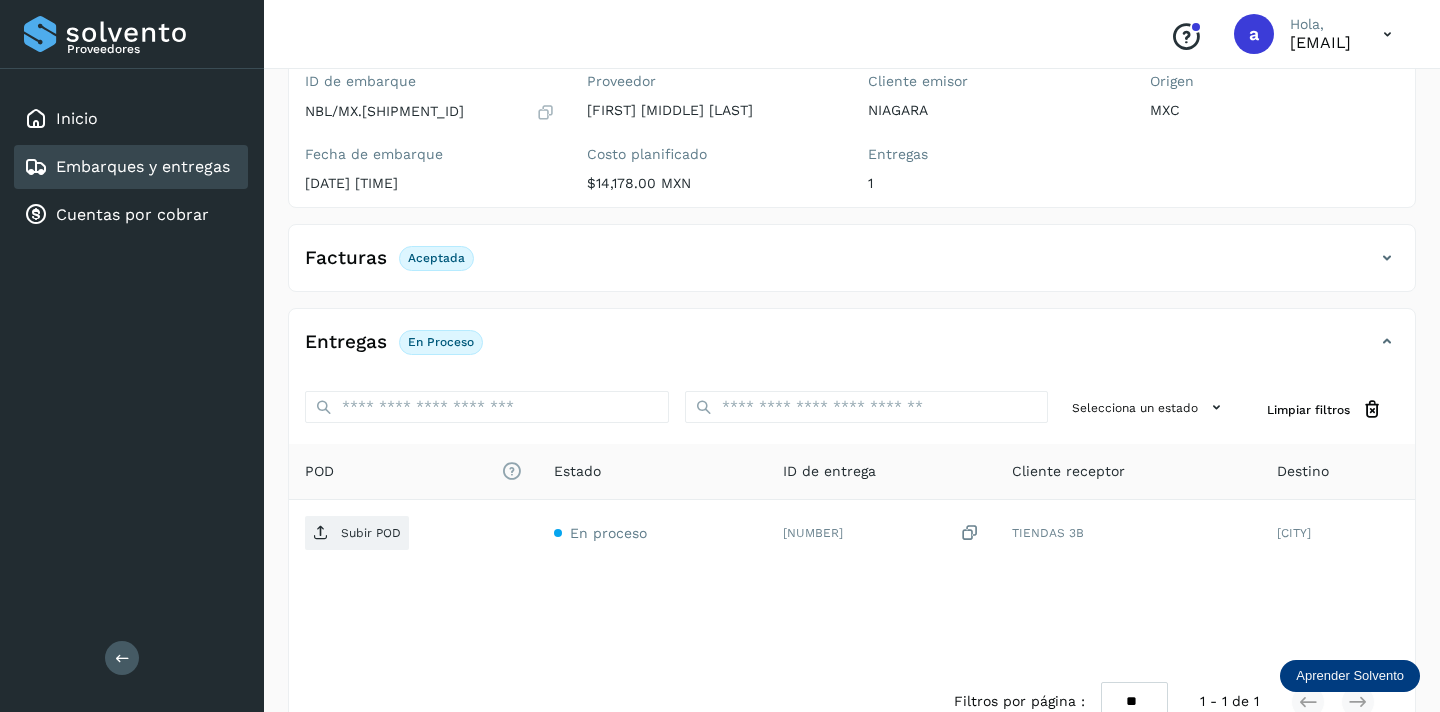 scroll, scrollTop: 235, scrollLeft: 0, axis: vertical 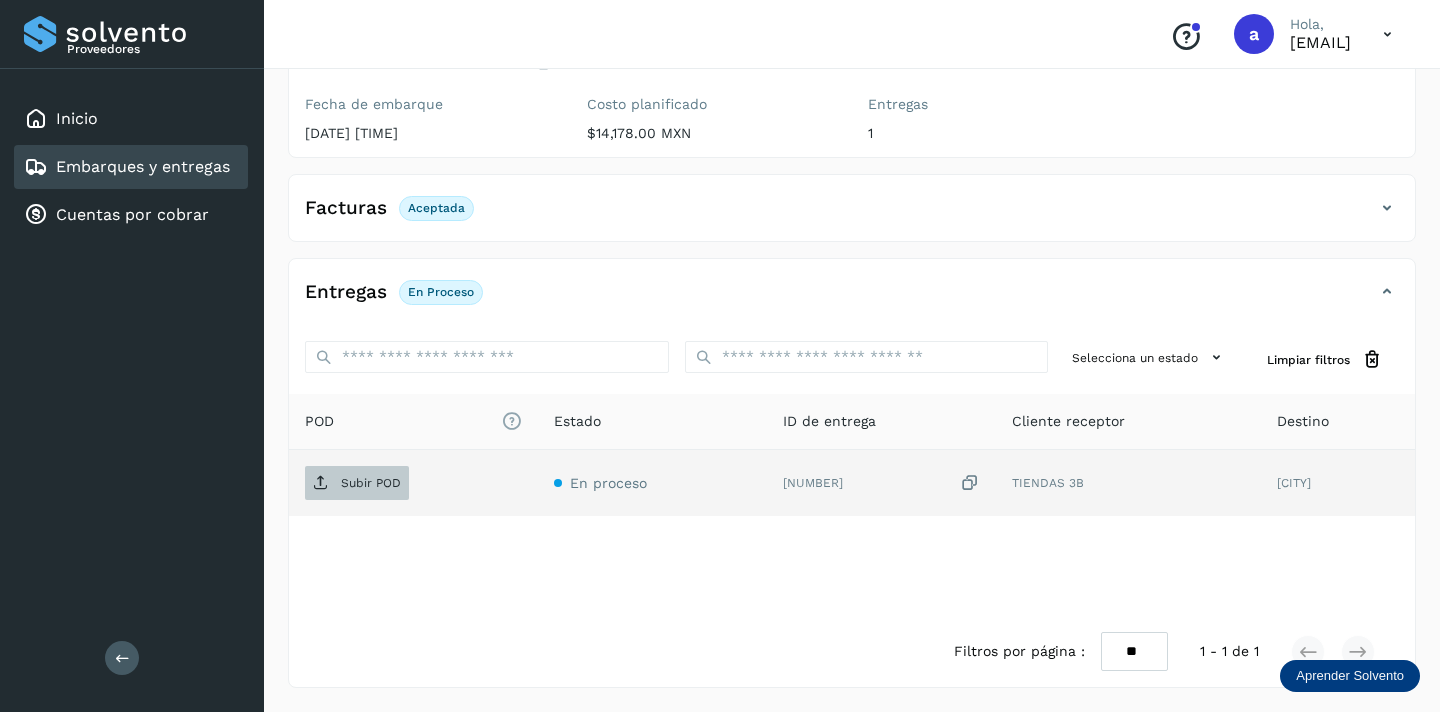 click on "Subir POD" at bounding box center [371, 483] 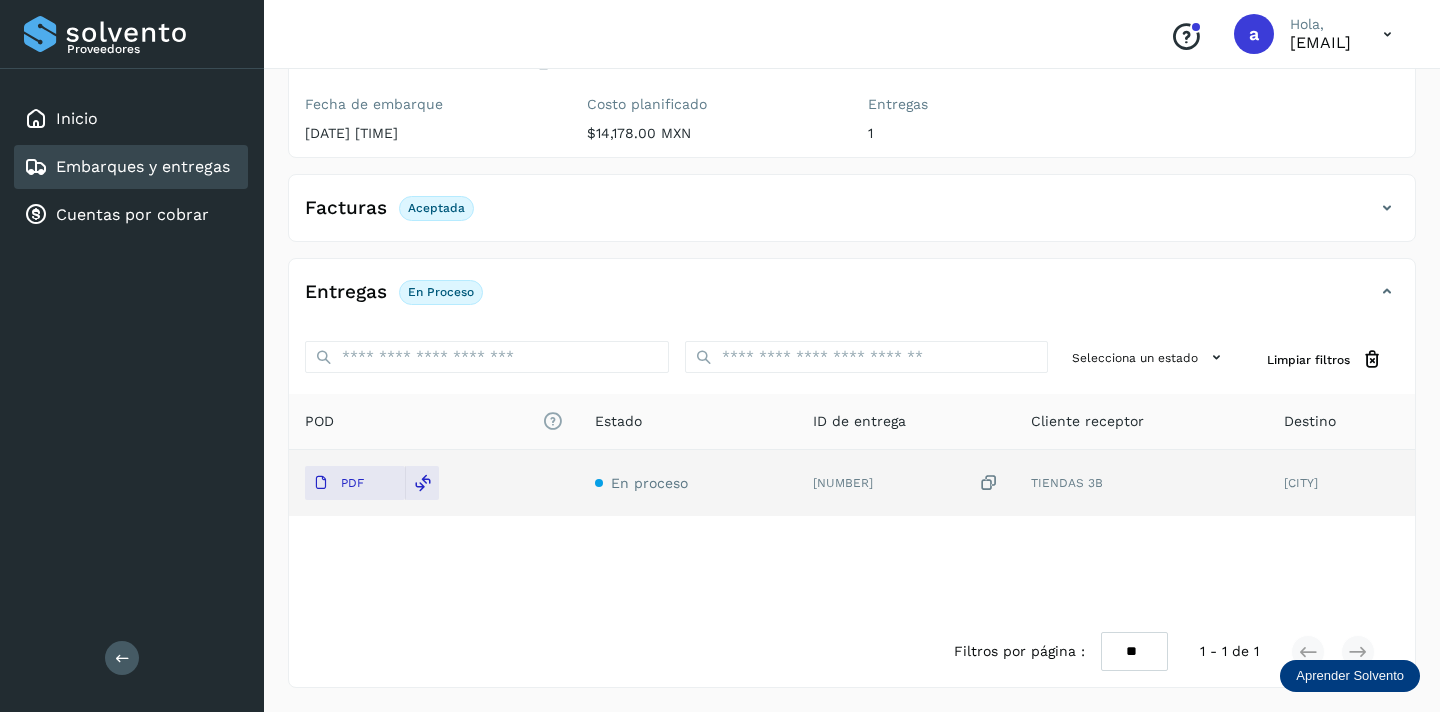 click on "Embarques y entregas" at bounding box center (143, 166) 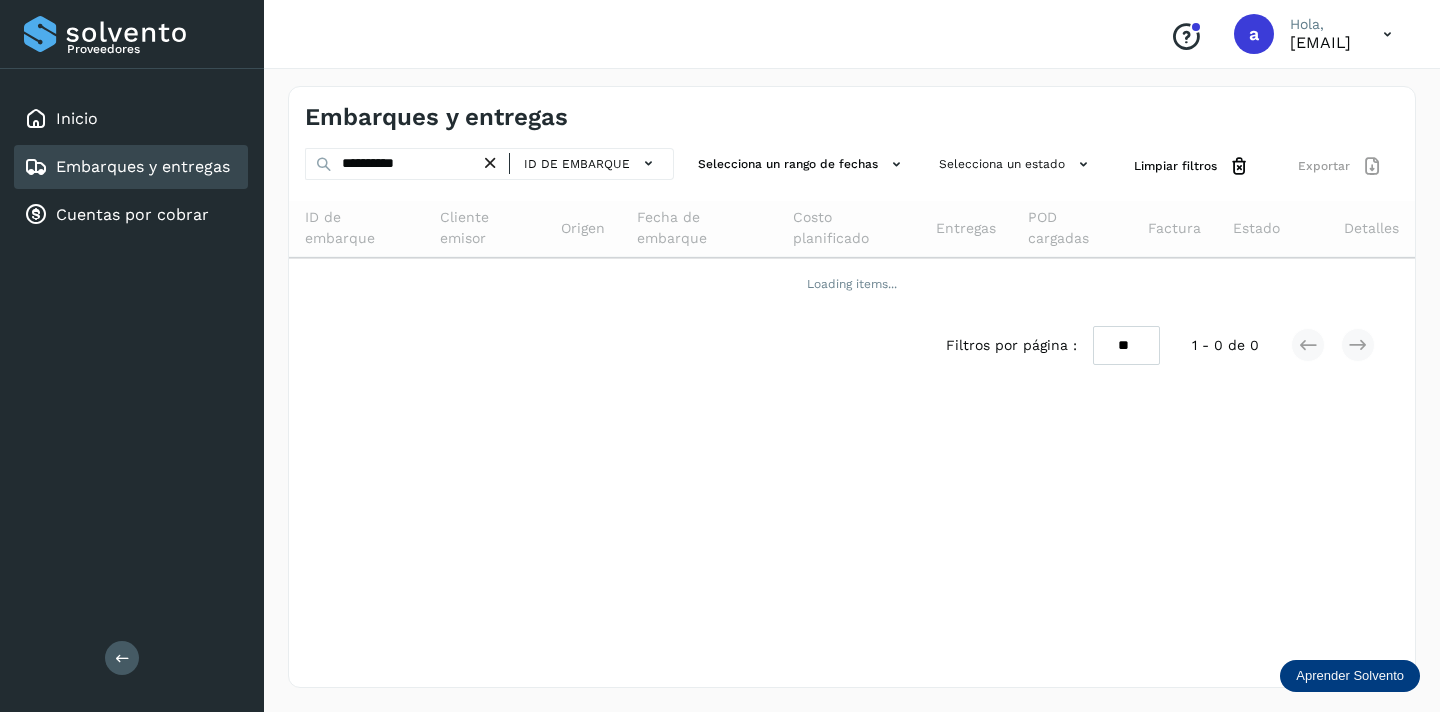 scroll, scrollTop: 0, scrollLeft: 0, axis: both 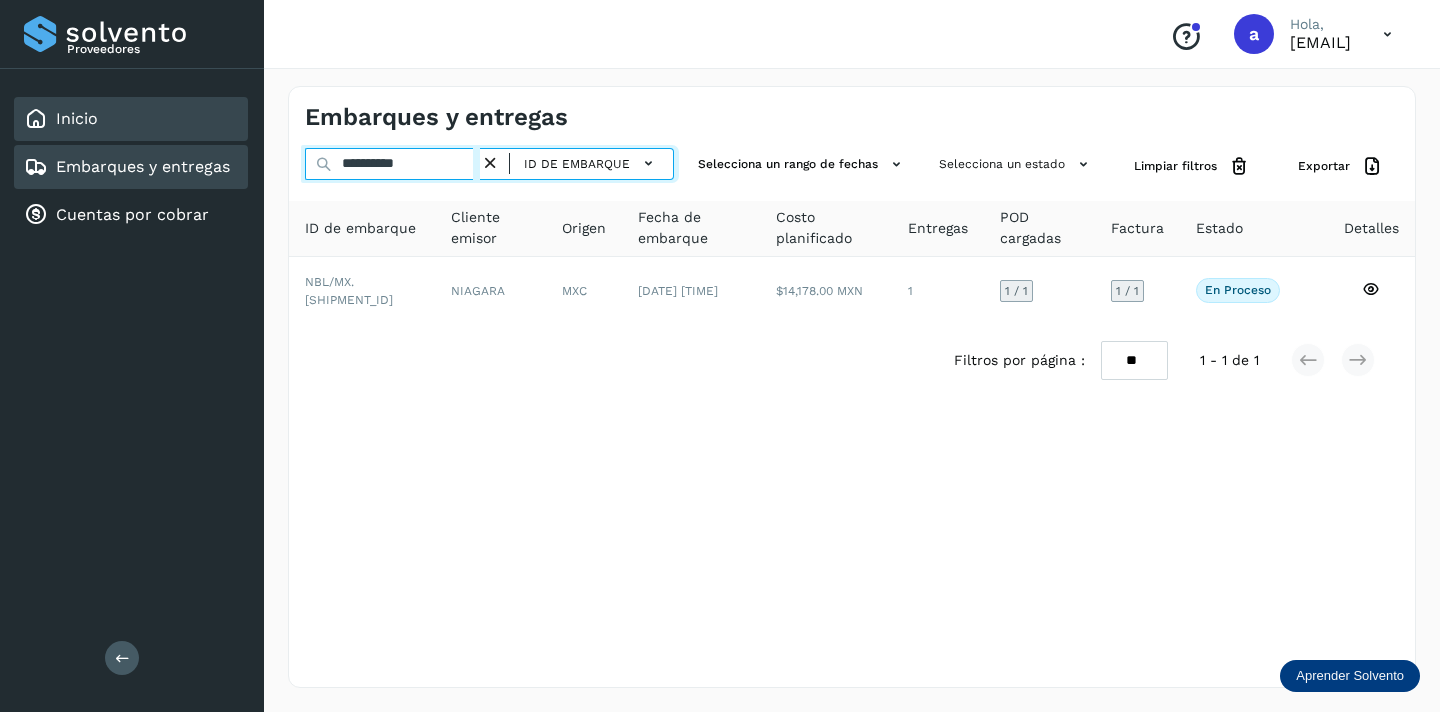 drag, startPoint x: 434, startPoint y: 163, endPoint x: 220, endPoint y: 119, distance: 218.47655 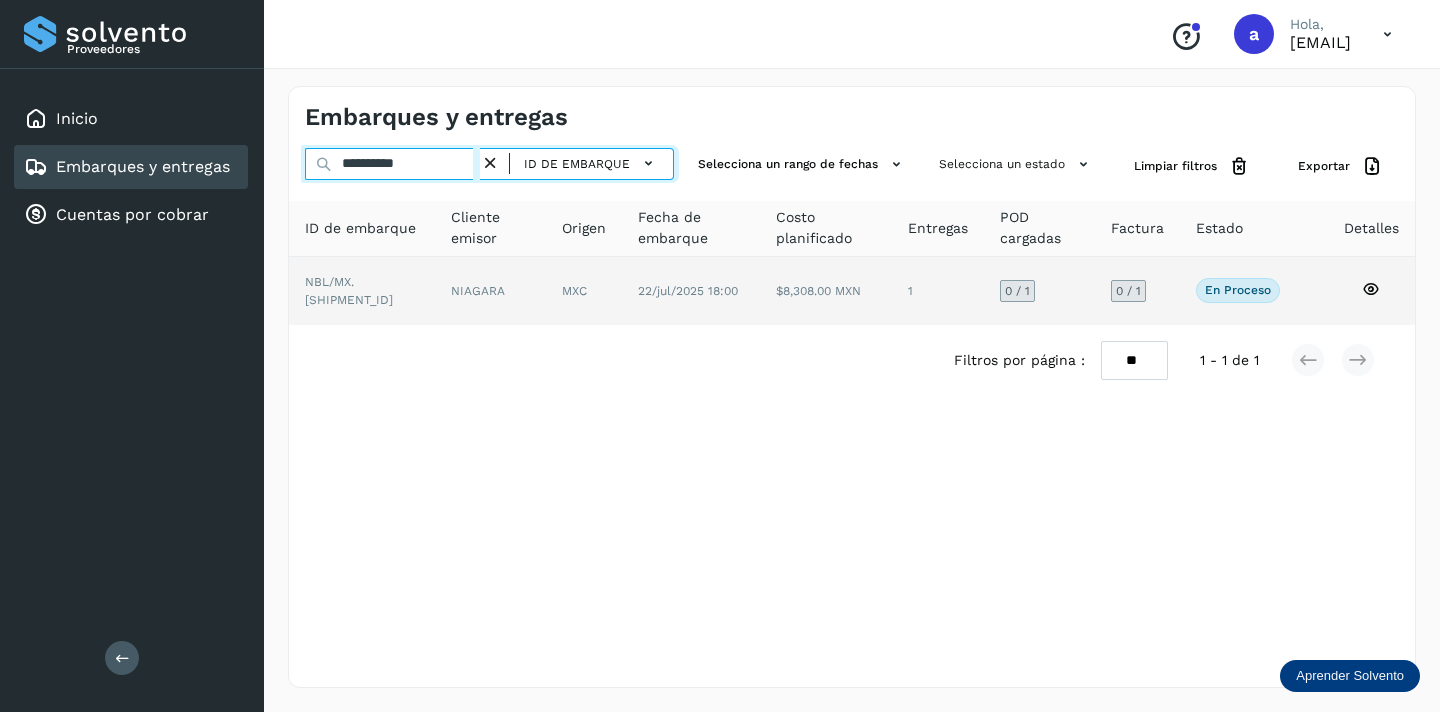 type on "**********" 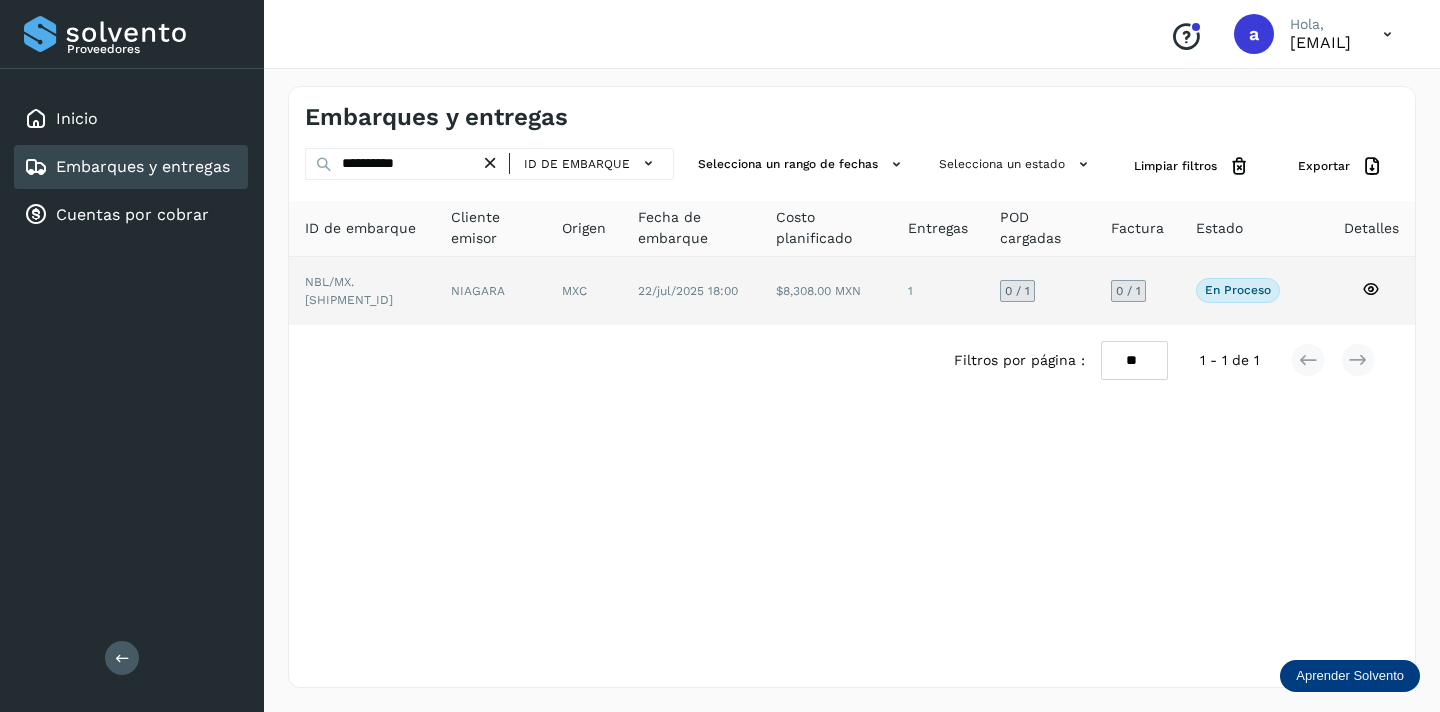 click on "0 / 1" at bounding box center (1128, 291) 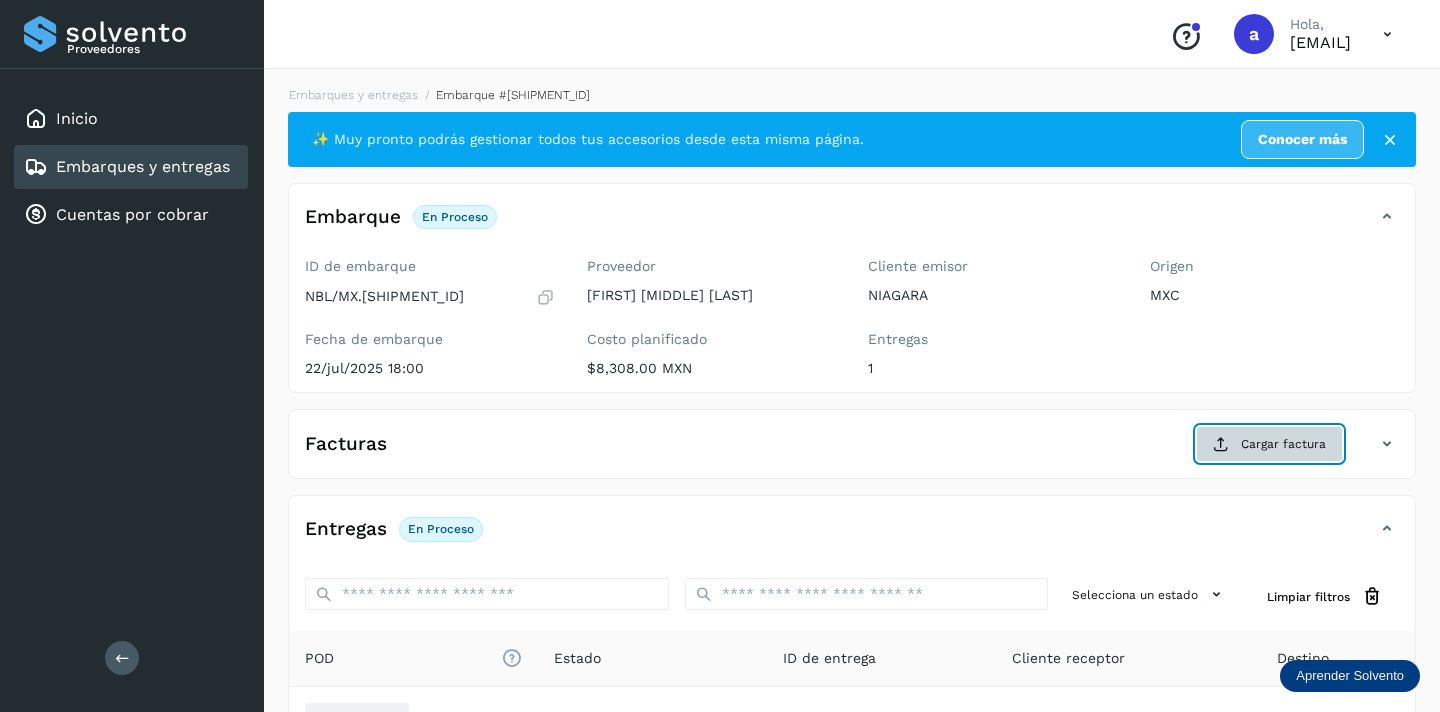 click on "Cargar factura" 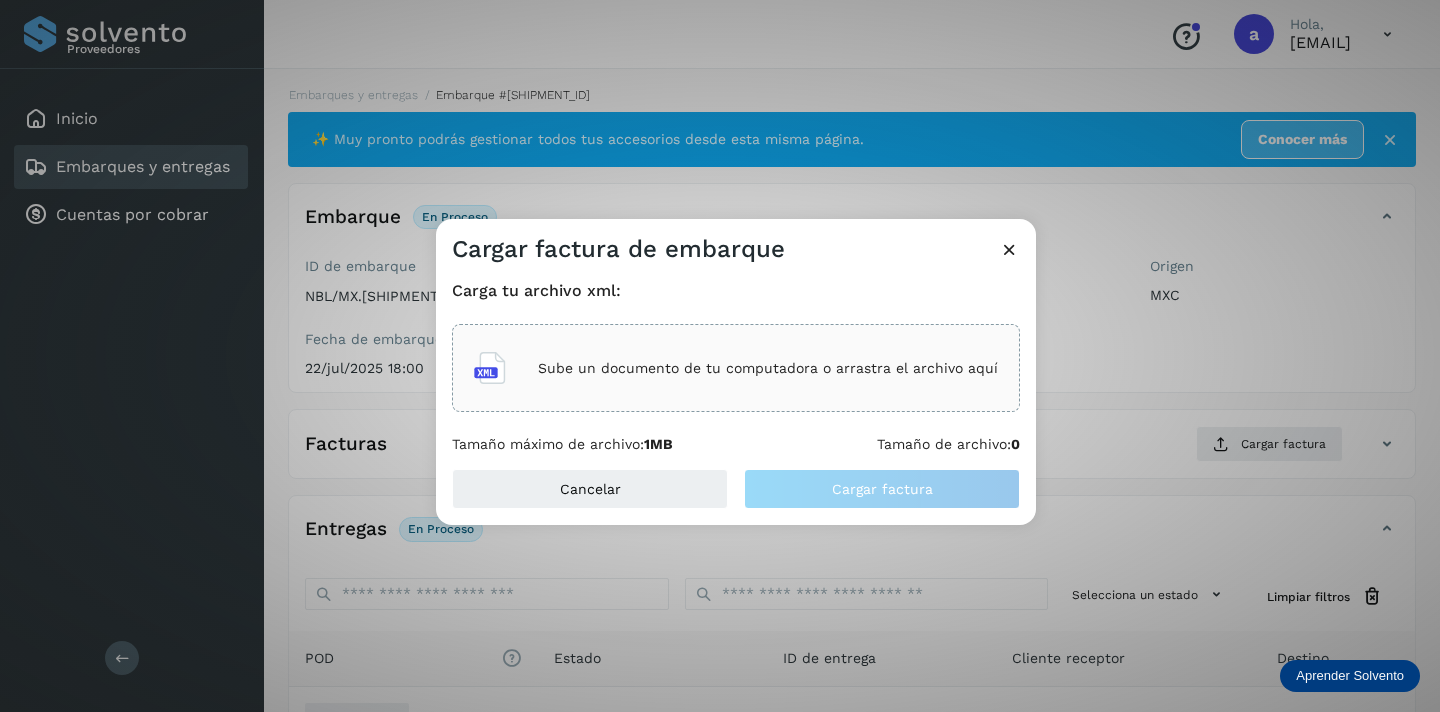 click on "Sube un documento de tu computadora o arrastra el archivo aquí" at bounding box center [768, 368] 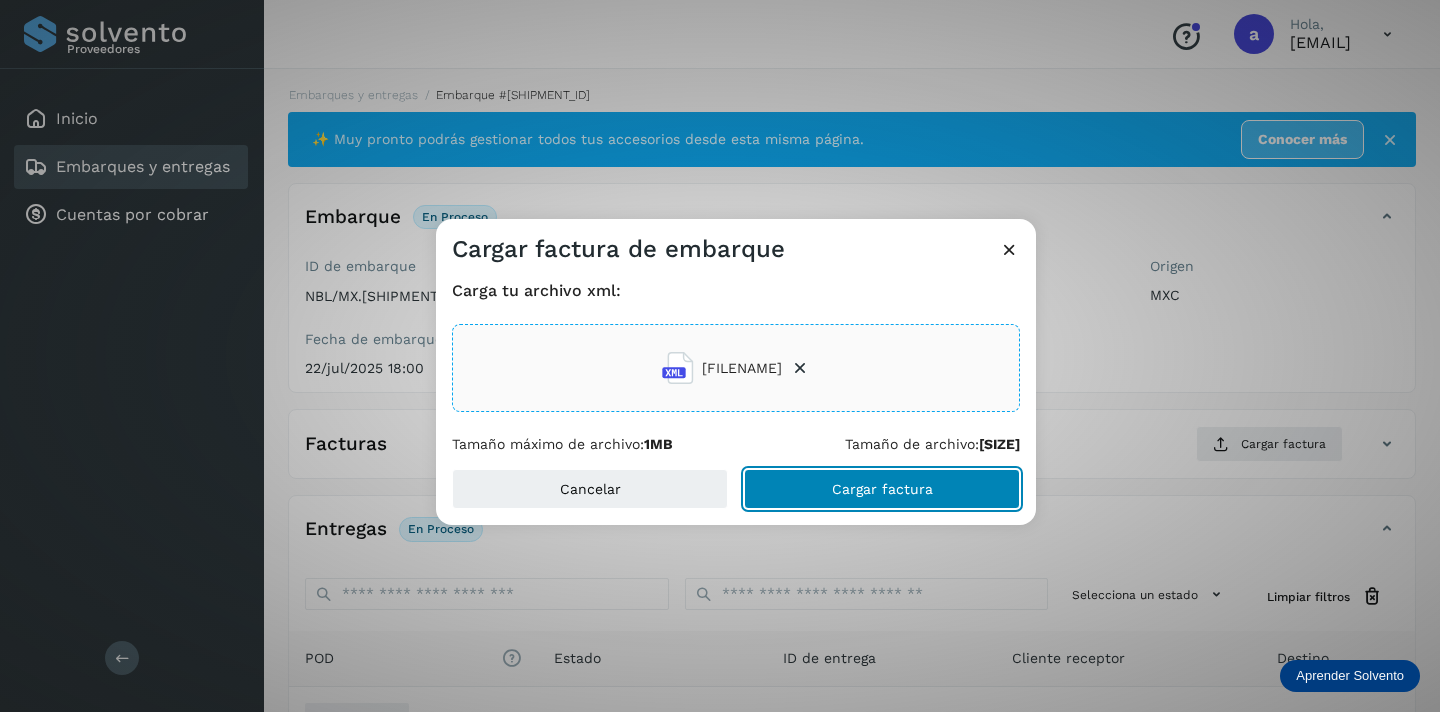 click on "Cargar factura" 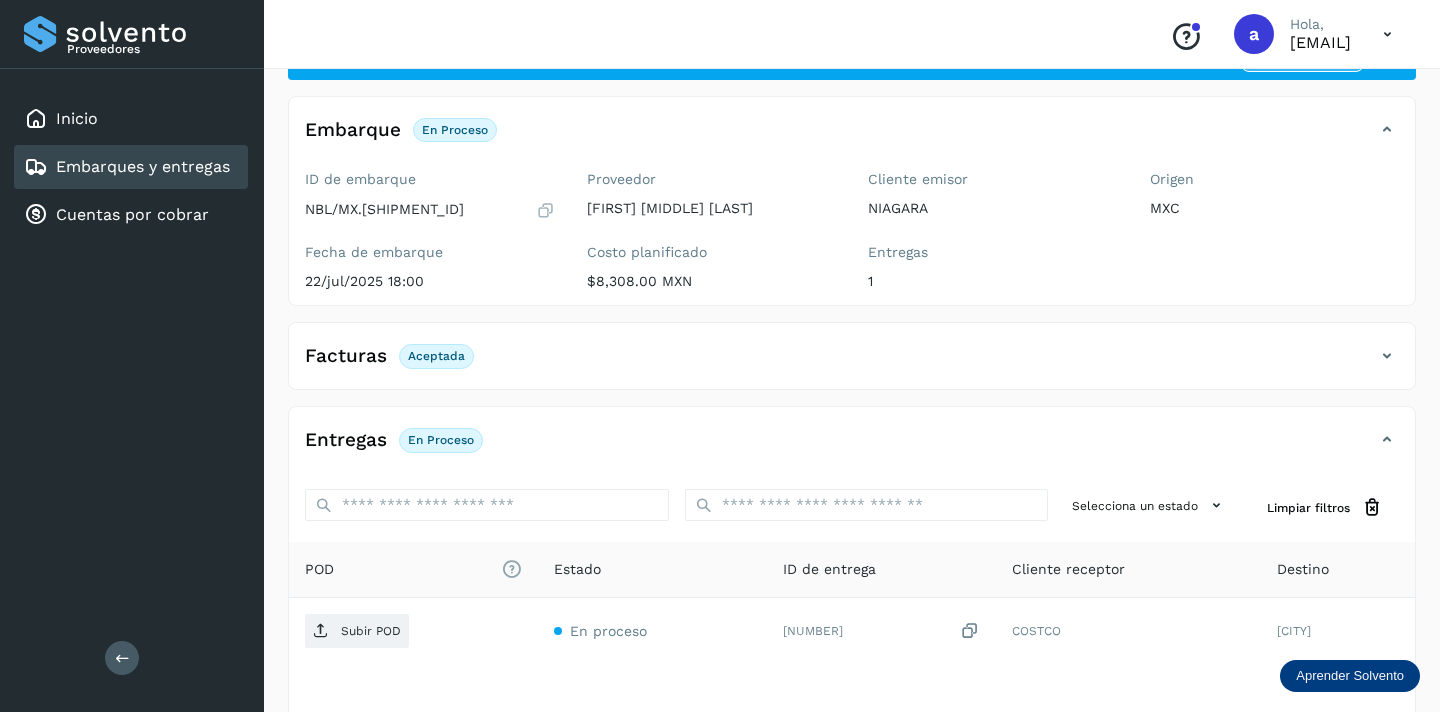 scroll, scrollTop: 235, scrollLeft: 0, axis: vertical 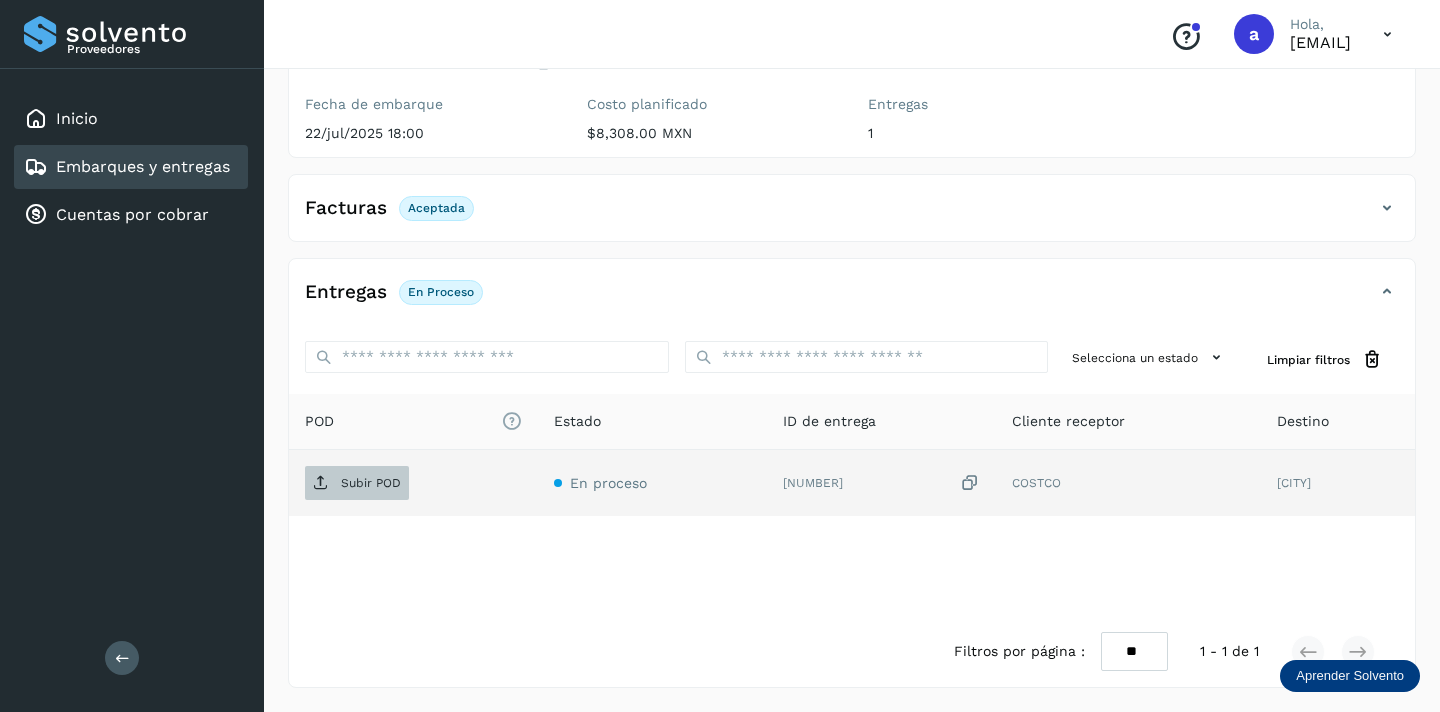 click on "Subir POD" at bounding box center (371, 483) 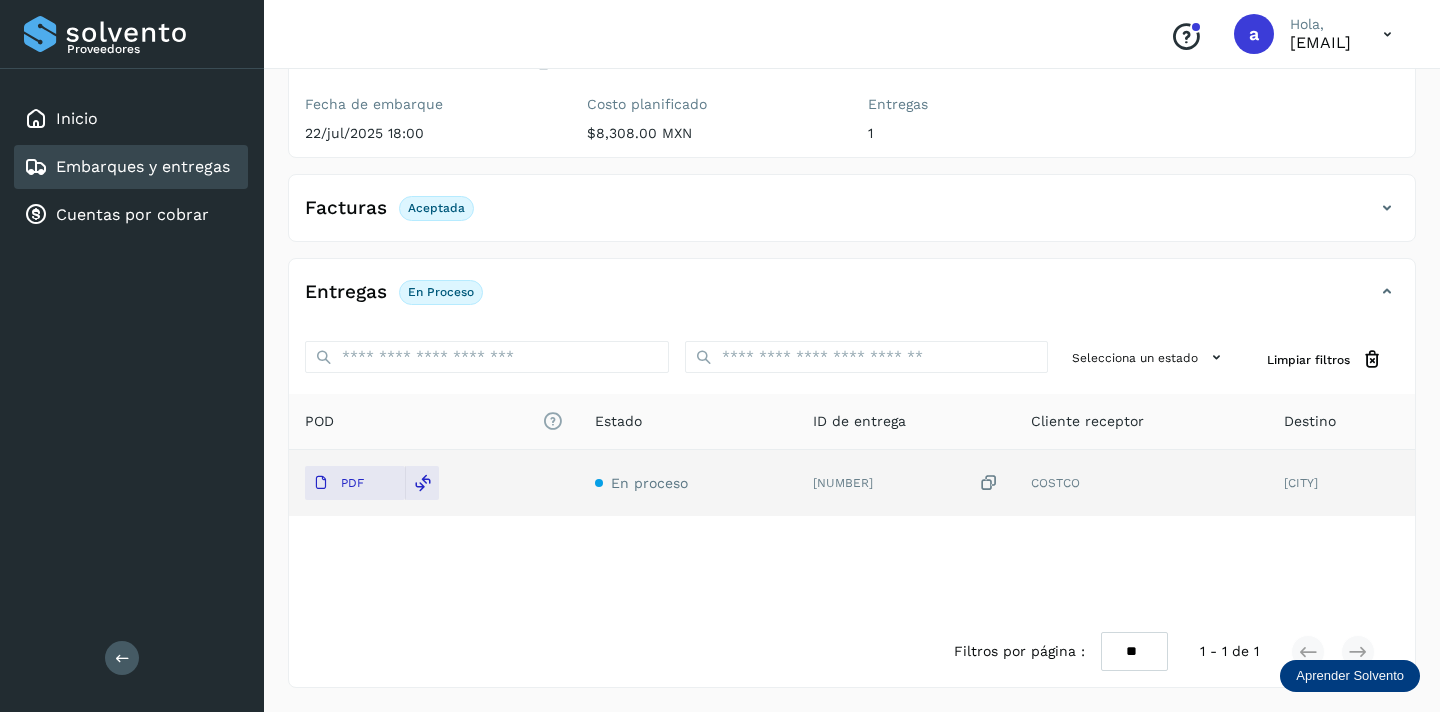 scroll, scrollTop: 0, scrollLeft: 0, axis: both 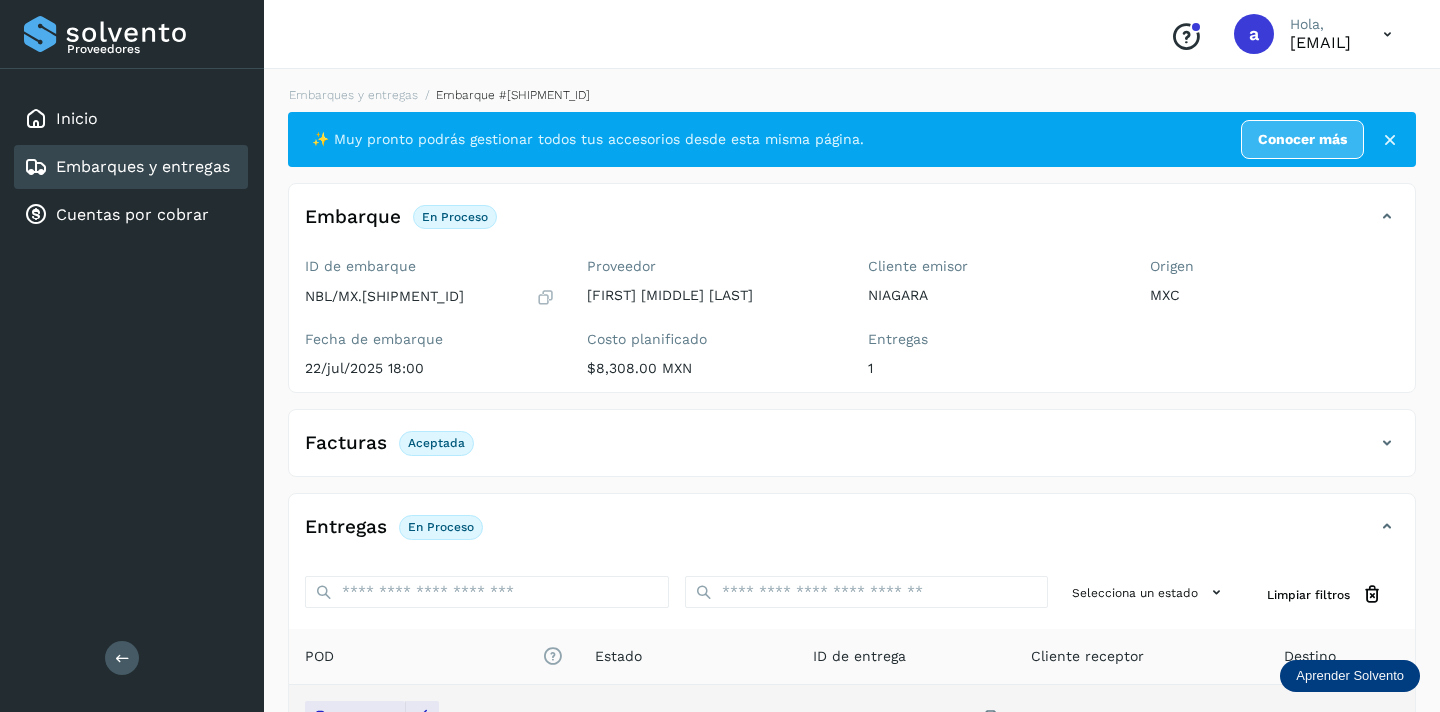 click on "Embarques y entregas" at bounding box center (143, 166) 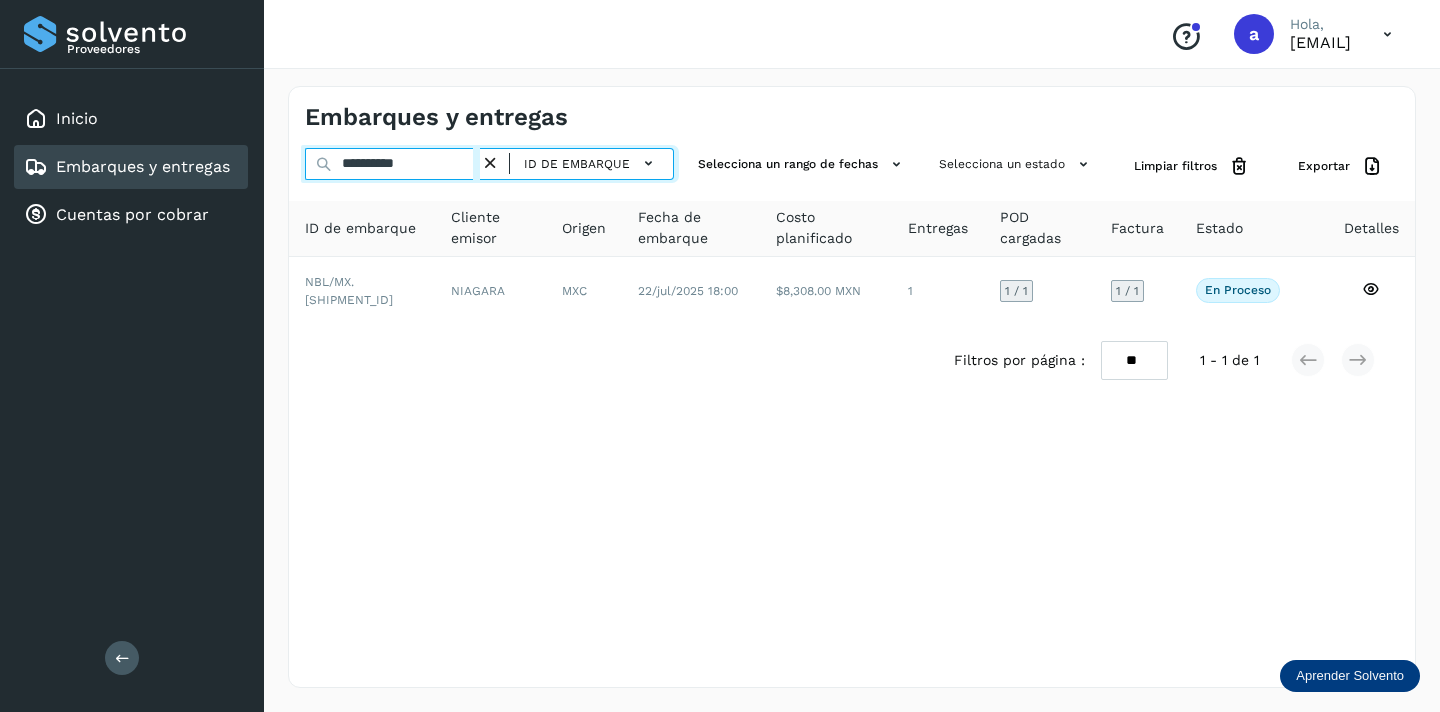 drag, startPoint x: 438, startPoint y: 167, endPoint x: 225, endPoint y: 151, distance: 213.6001 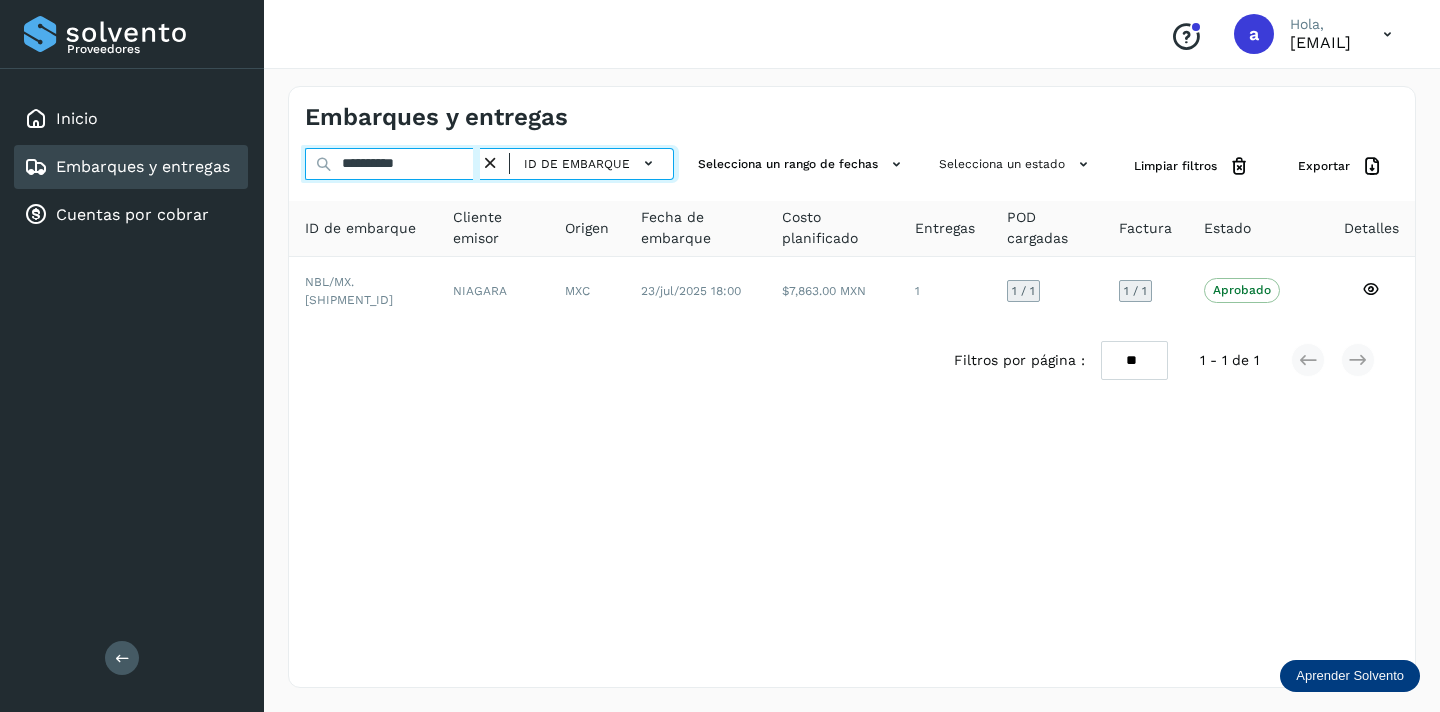 drag, startPoint x: 443, startPoint y: 170, endPoint x: 262, endPoint y: 147, distance: 182.45547 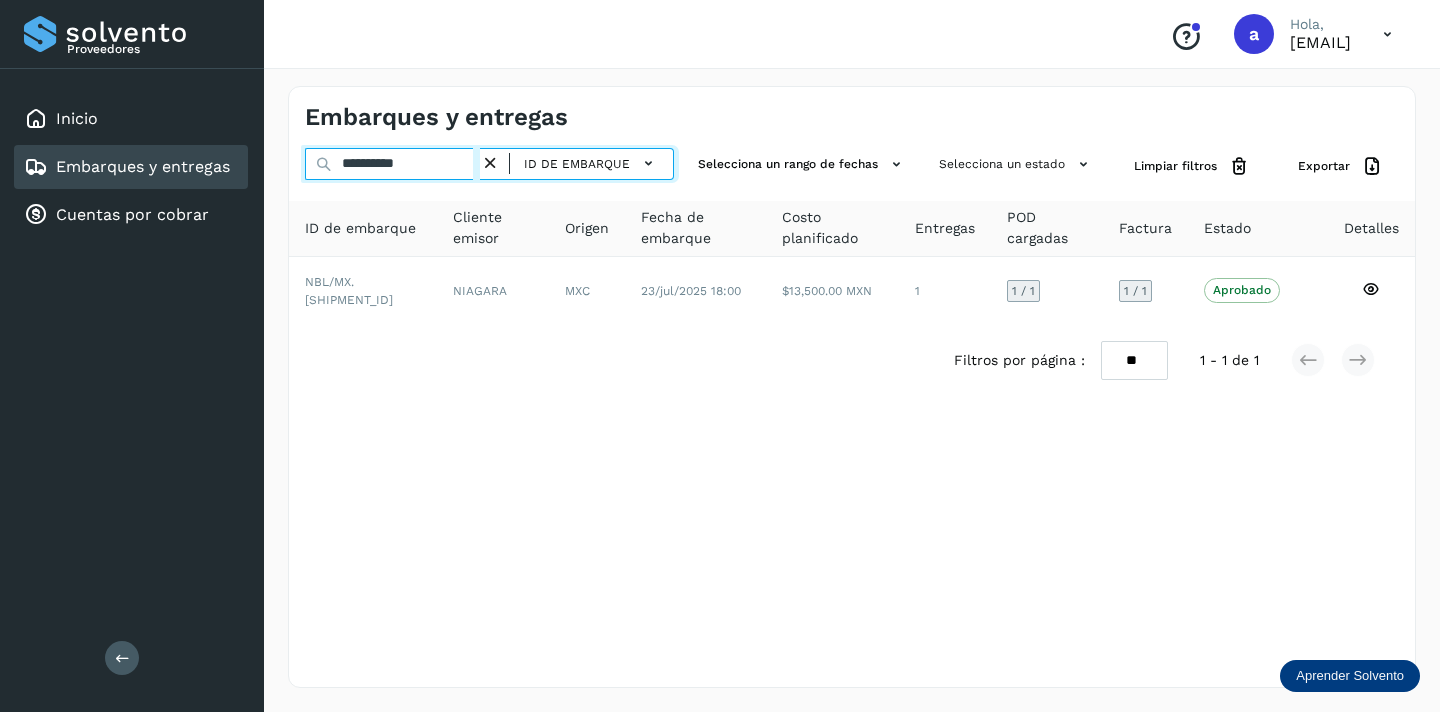drag, startPoint x: 428, startPoint y: 166, endPoint x: 296, endPoint y: 169, distance: 132.03409 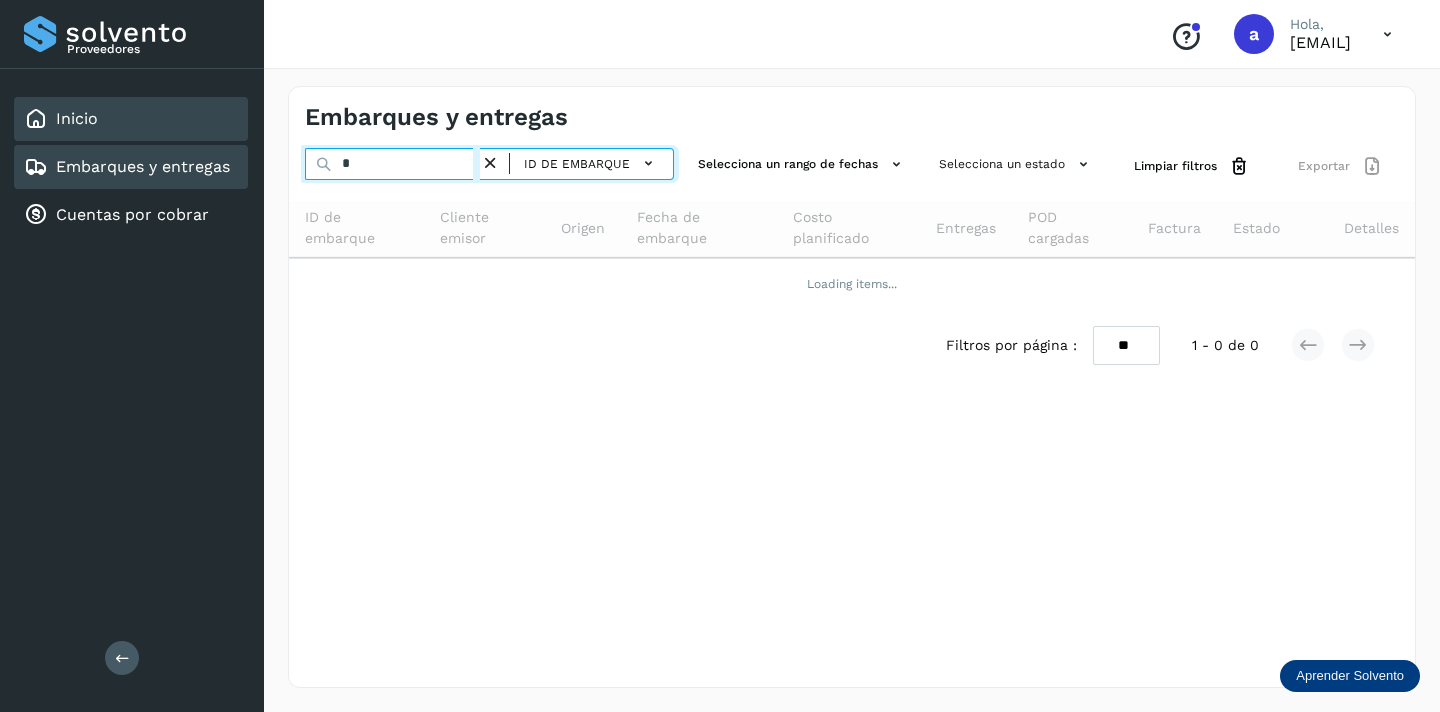 drag, startPoint x: 412, startPoint y: 169, endPoint x: 247, endPoint y: 136, distance: 168.26764 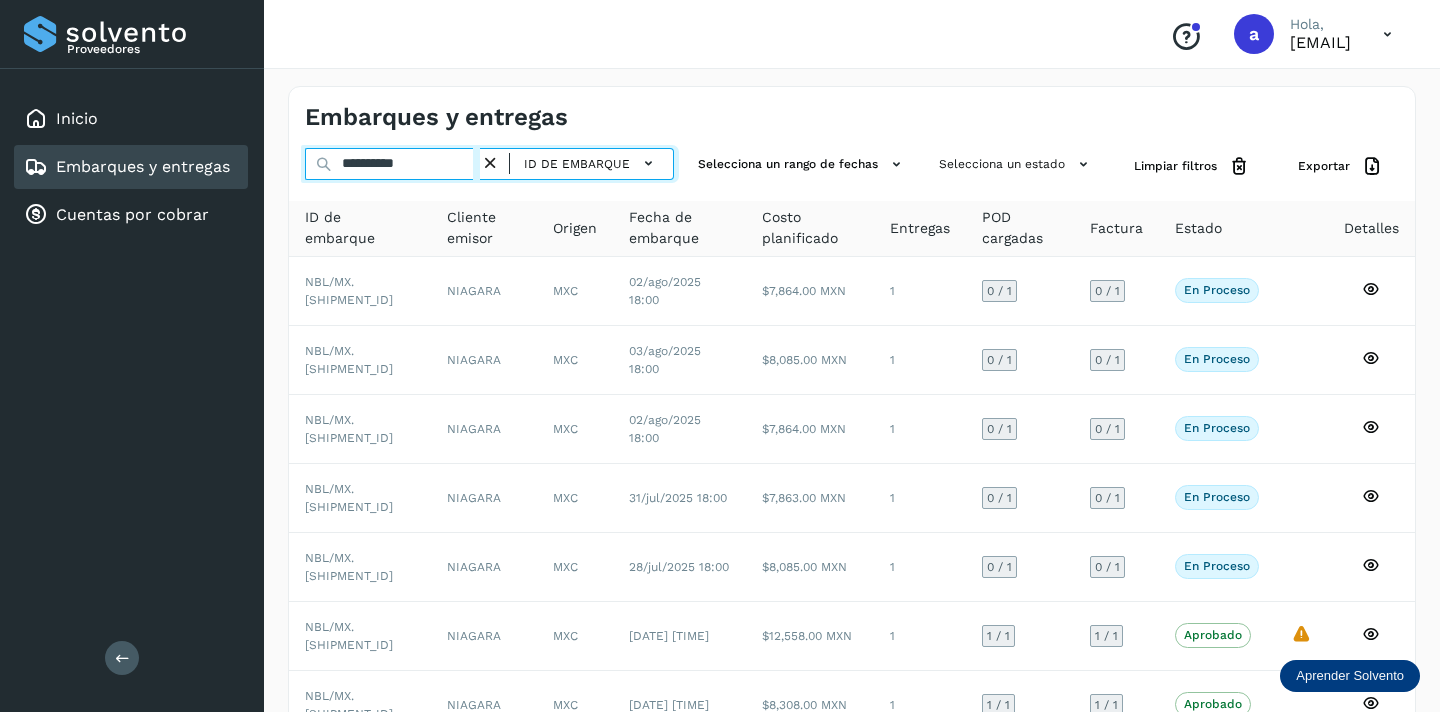 drag, startPoint x: 446, startPoint y: 163, endPoint x: 252, endPoint y: 148, distance: 194.57903 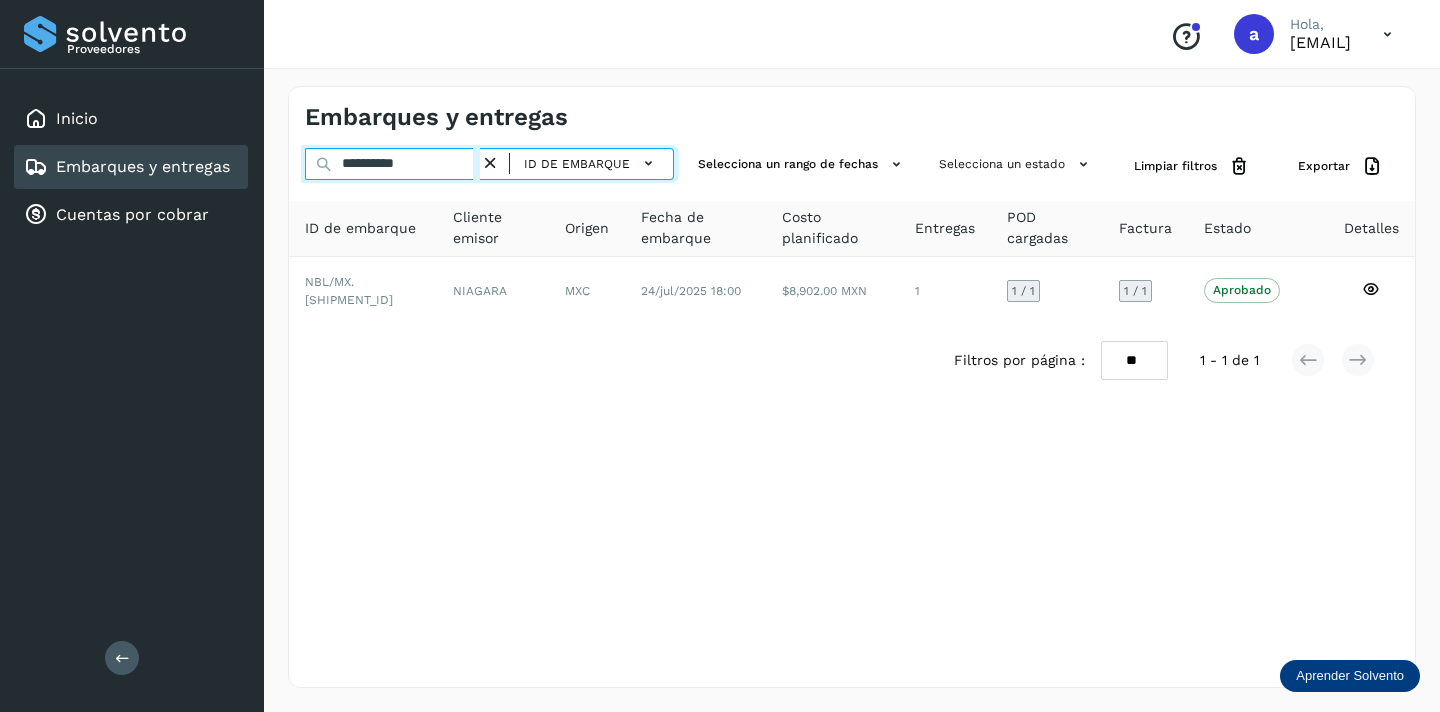 drag, startPoint x: 432, startPoint y: 160, endPoint x: 286, endPoint y: 161, distance: 146.00342 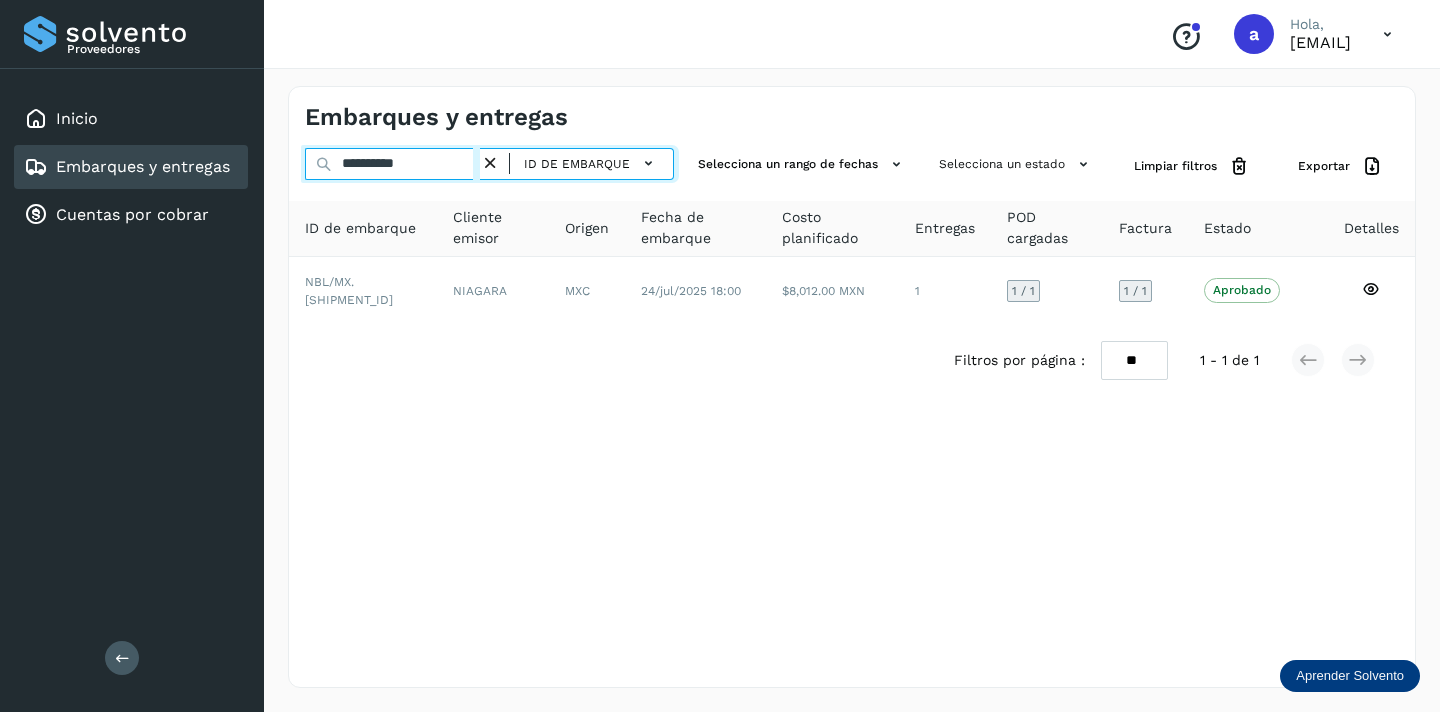 drag, startPoint x: 442, startPoint y: 168, endPoint x: 260, endPoint y: 166, distance: 182.01099 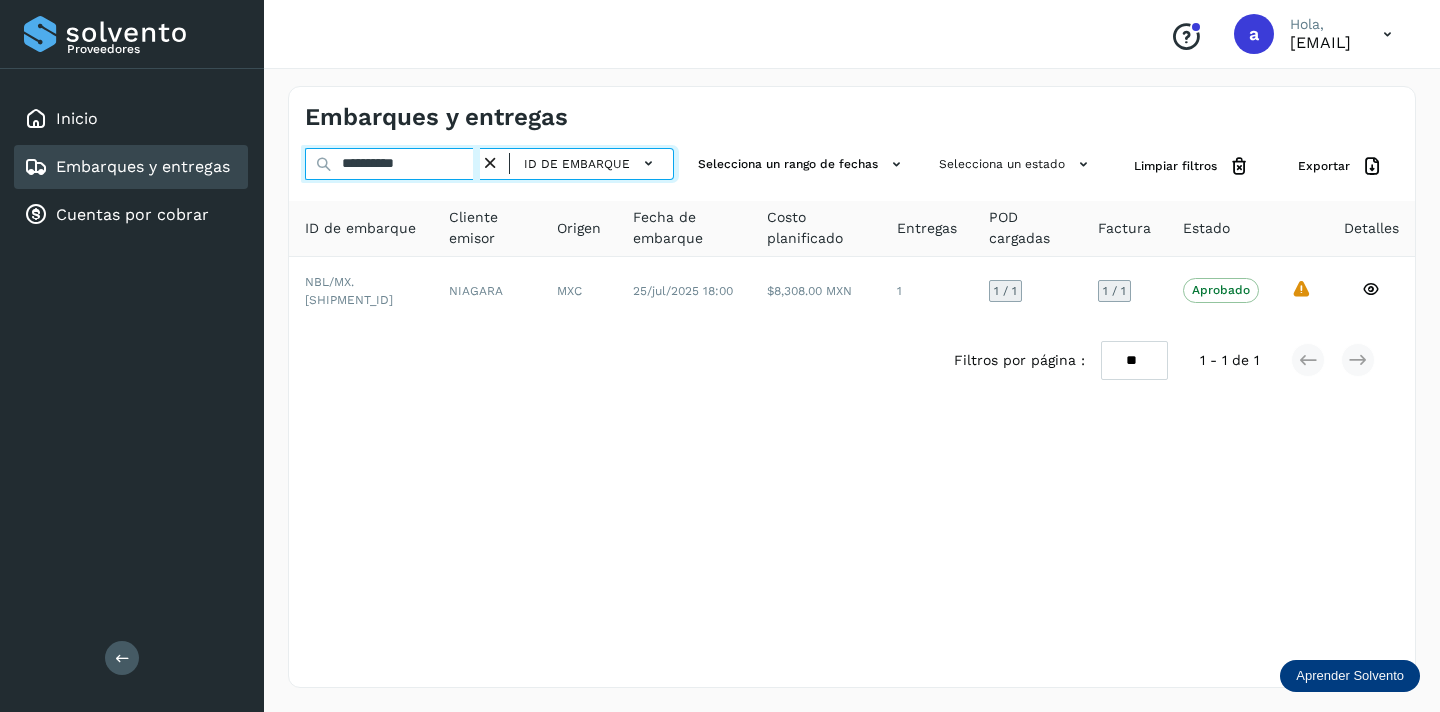 drag, startPoint x: 439, startPoint y: 163, endPoint x: 229, endPoint y: 145, distance: 210.77002 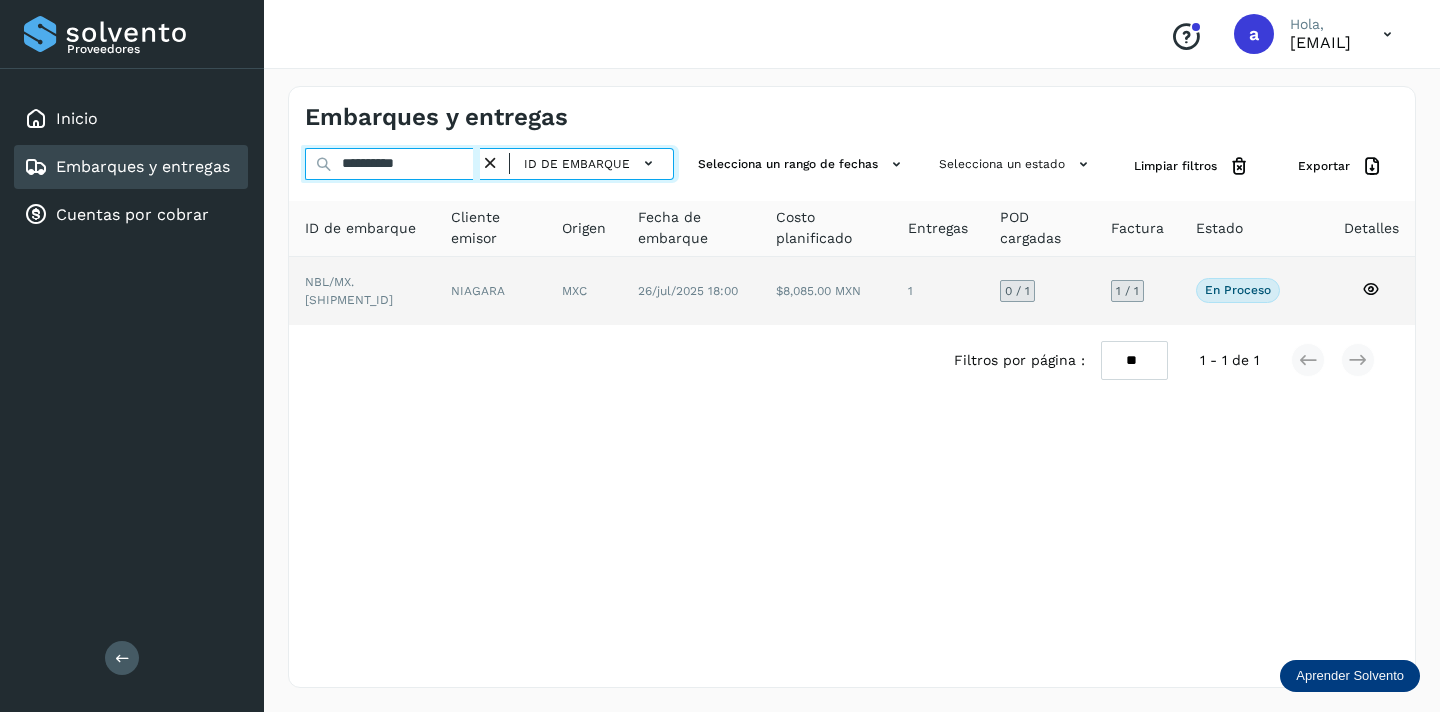 type on "**********" 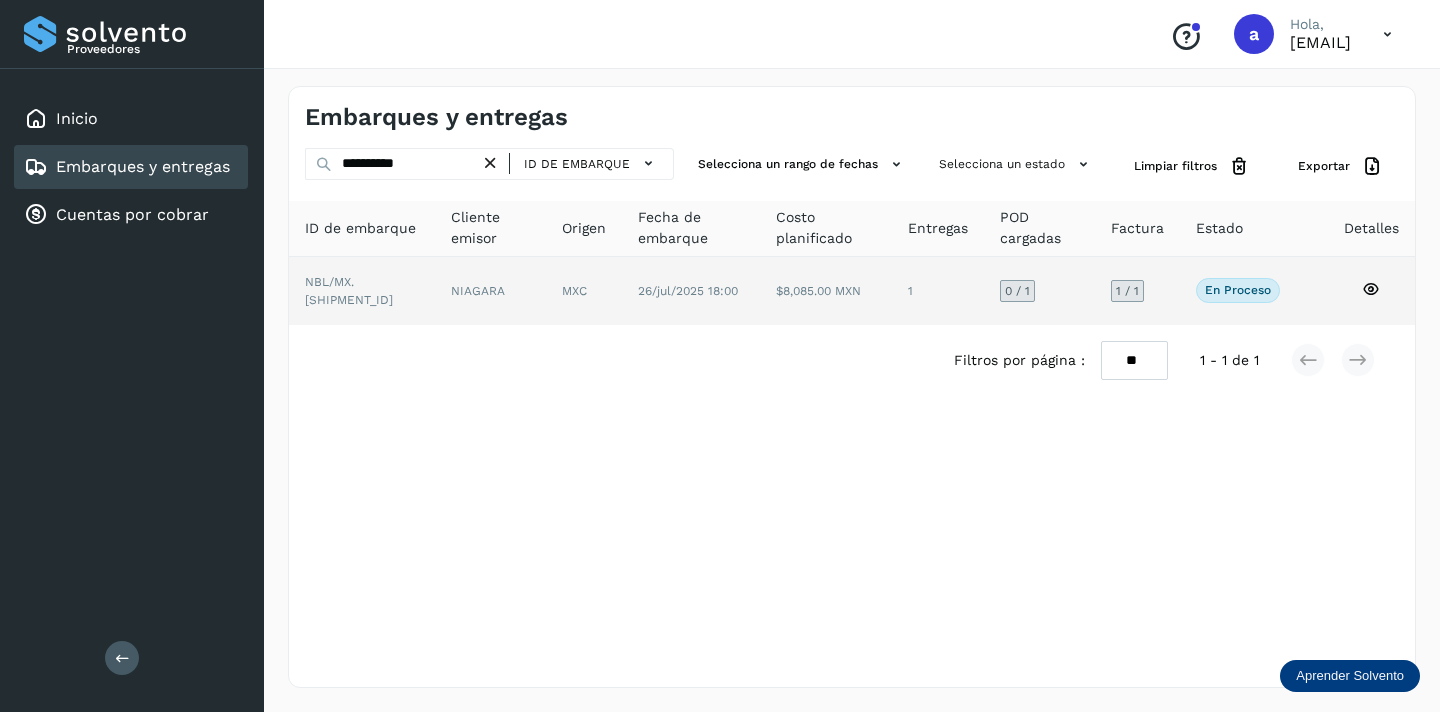 click on "1 / 1" 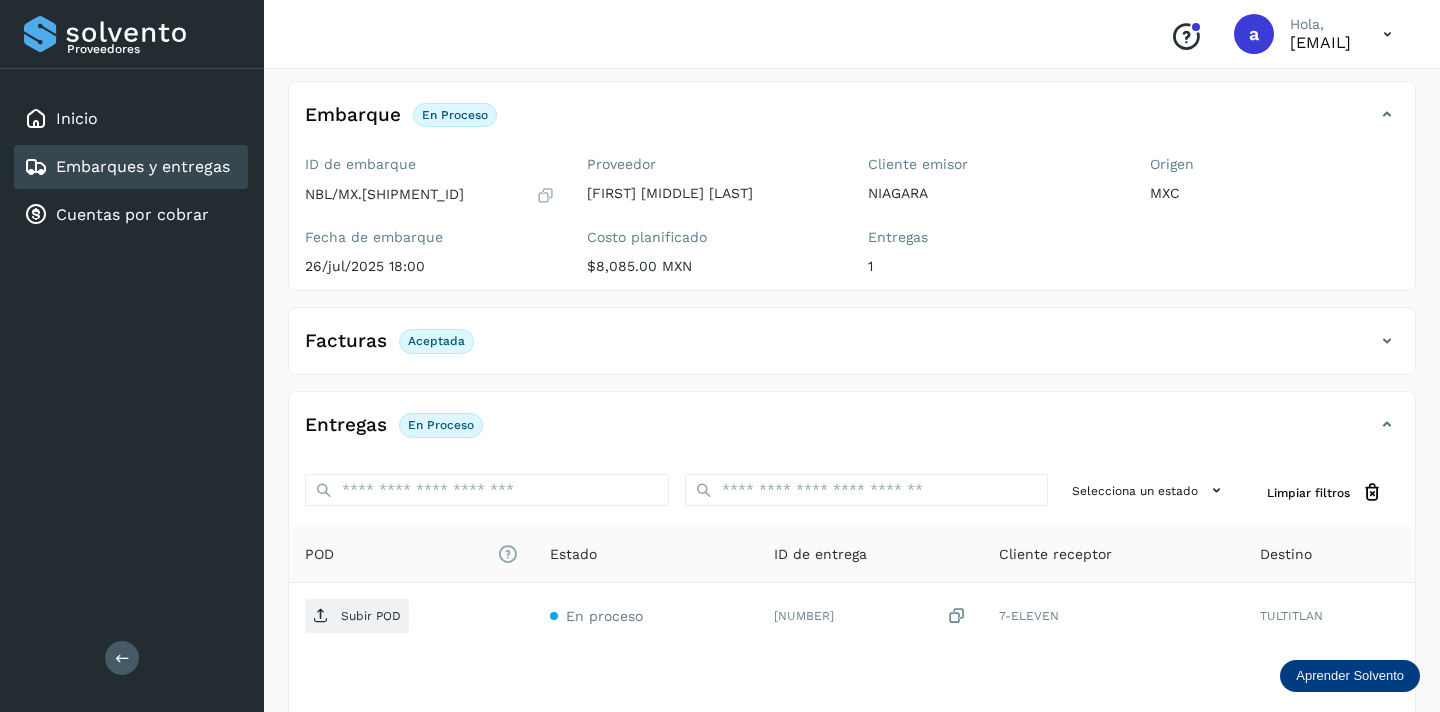 scroll, scrollTop: 235, scrollLeft: 0, axis: vertical 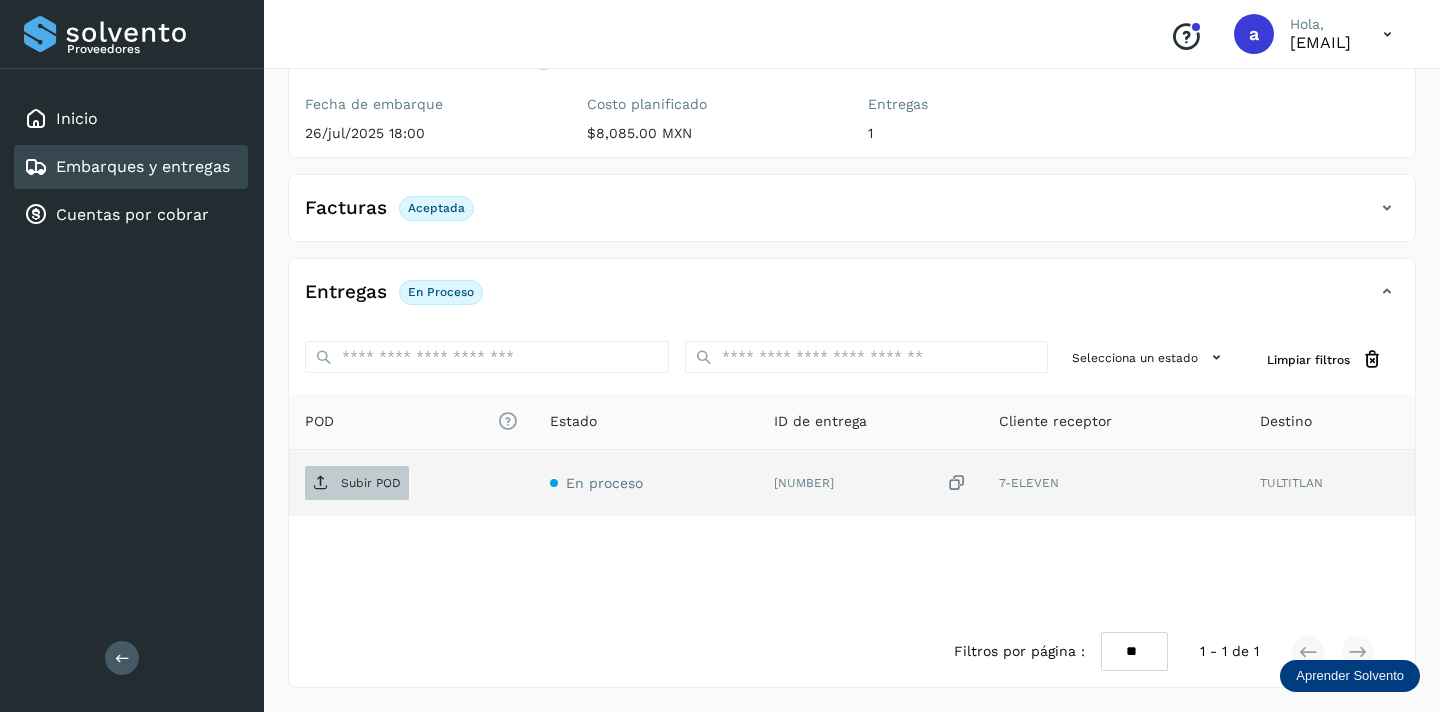 click on "Subir POD" at bounding box center (371, 483) 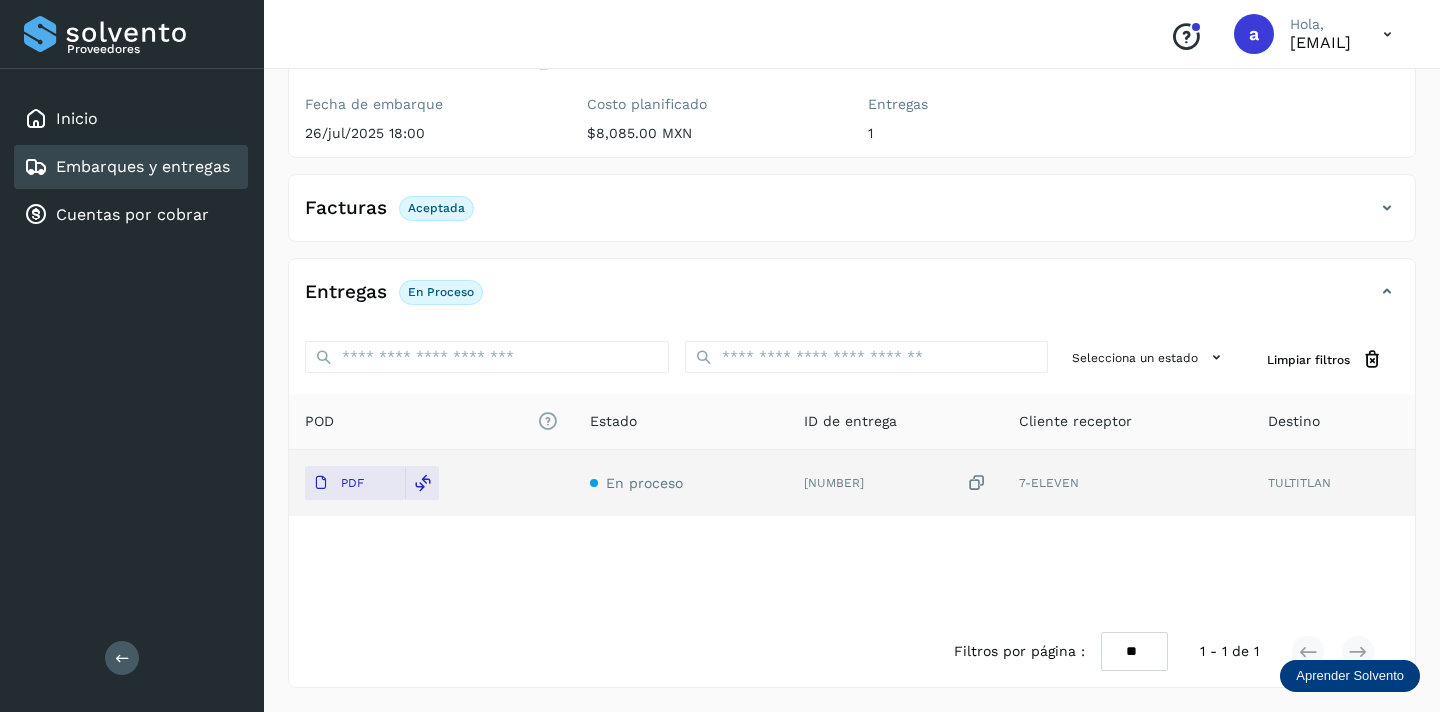 click on "Embarques y entregas" at bounding box center (143, 166) 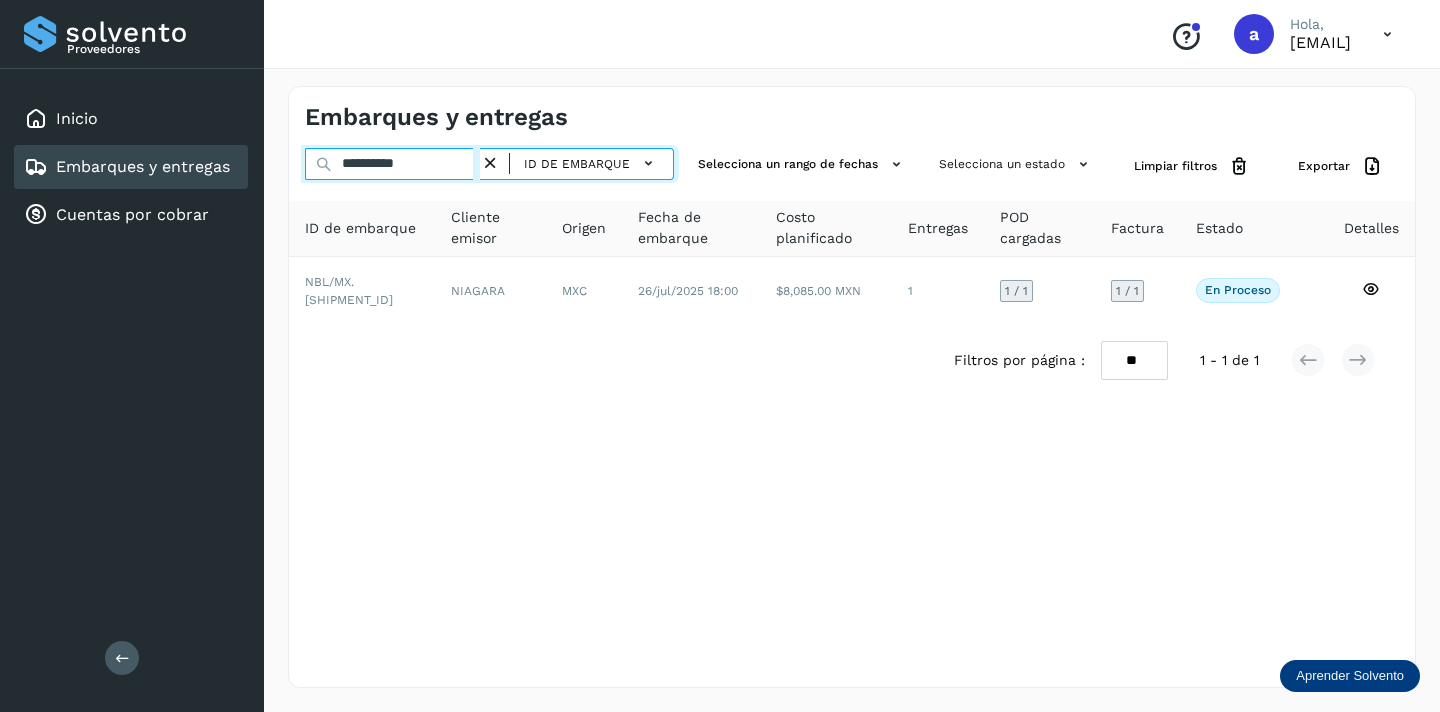 drag, startPoint x: 444, startPoint y: 166, endPoint x: 202, endPoint y: 156, distance: 242.20653 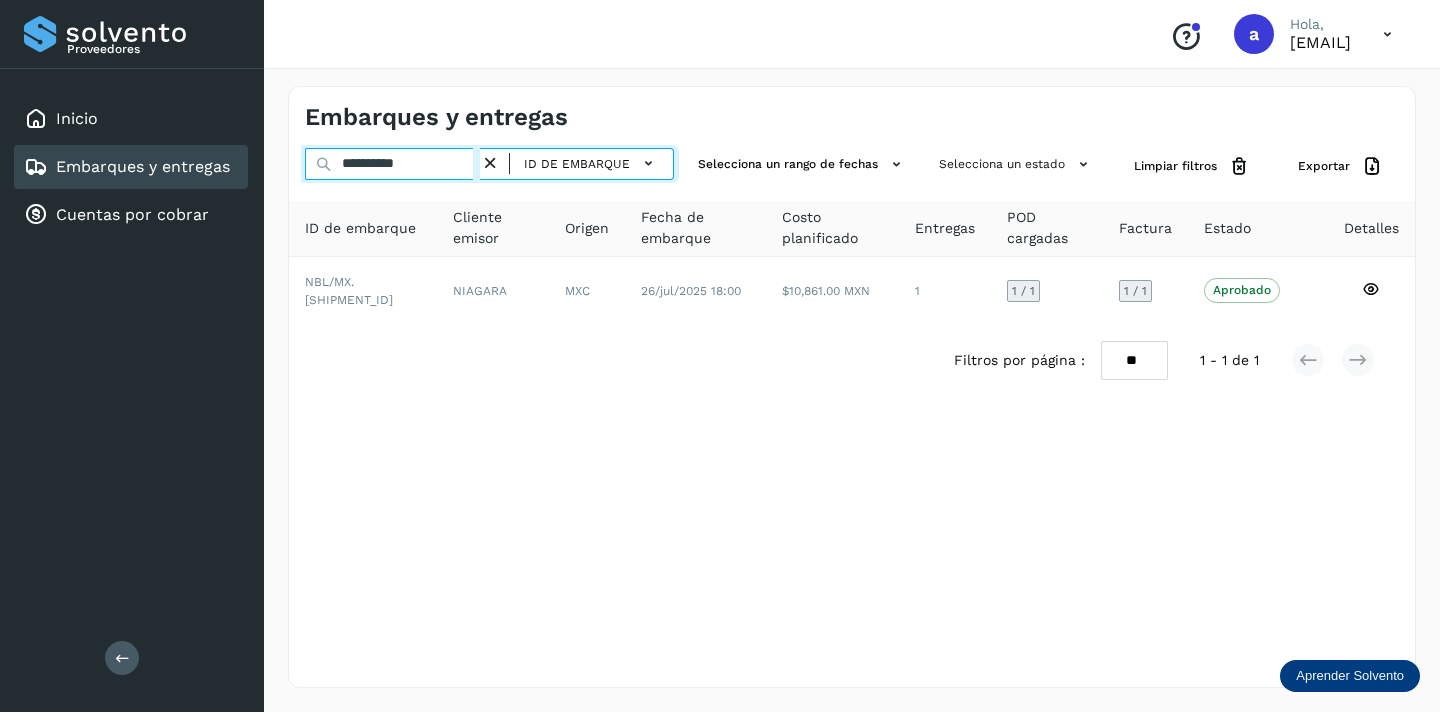 drag, startPoint x: 442, startPoint y: 164, endPoint x: 322, endPoint y: 166, distance: 120.01666 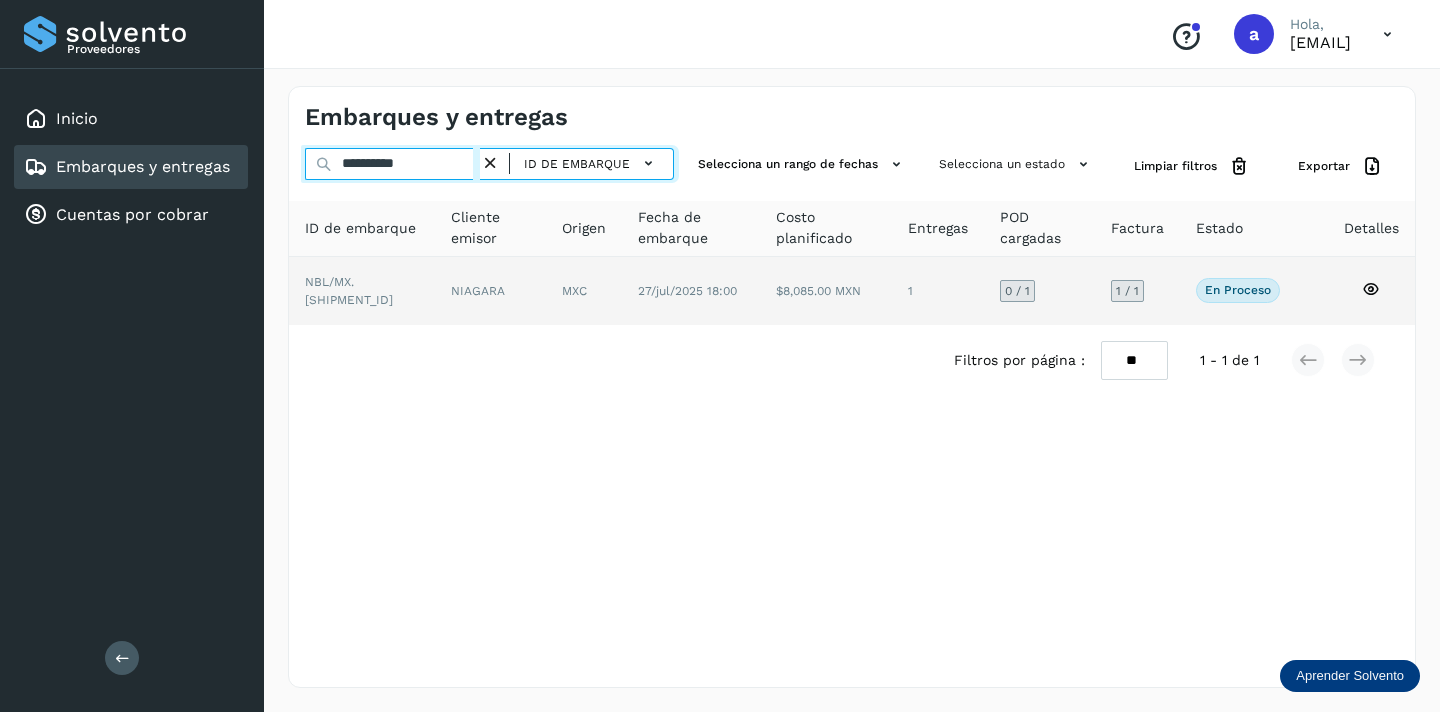 type on "**********" 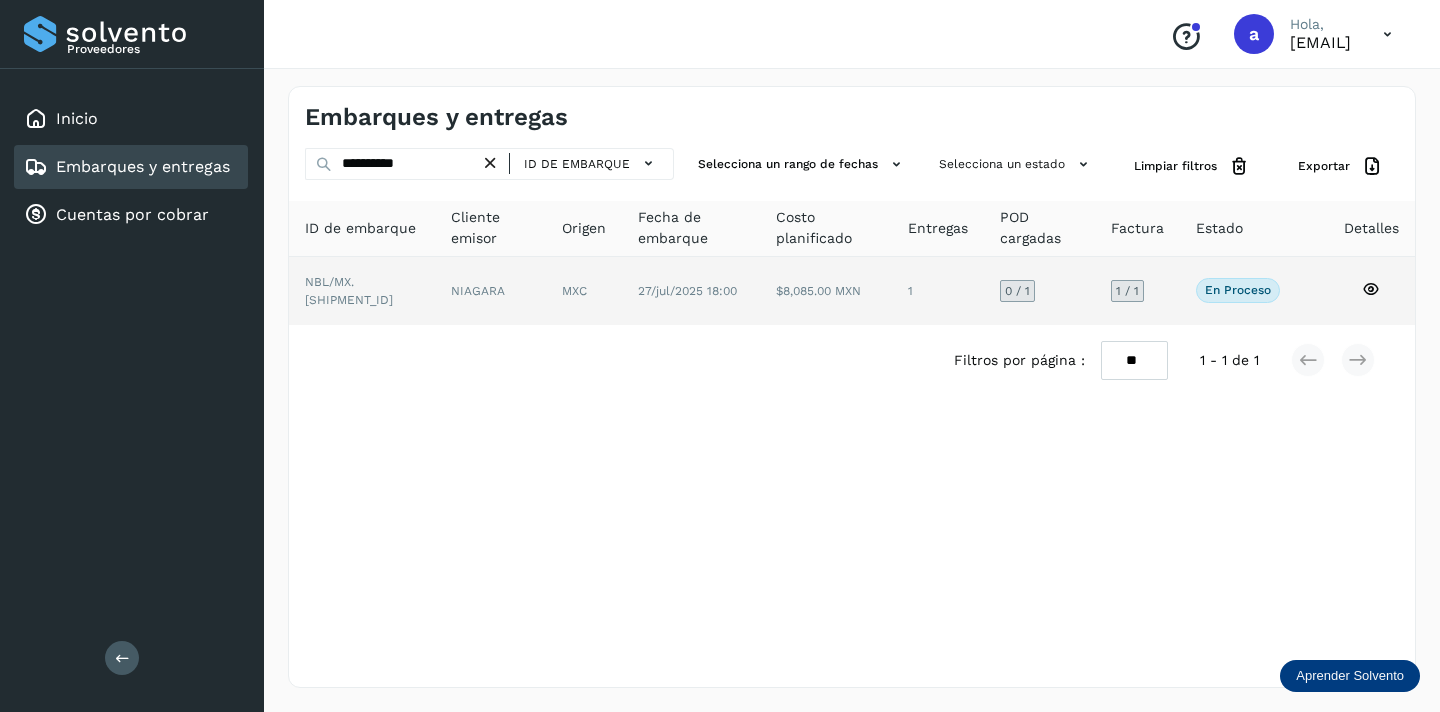 click on "0  / 1" at bounding box center [1017, 291] 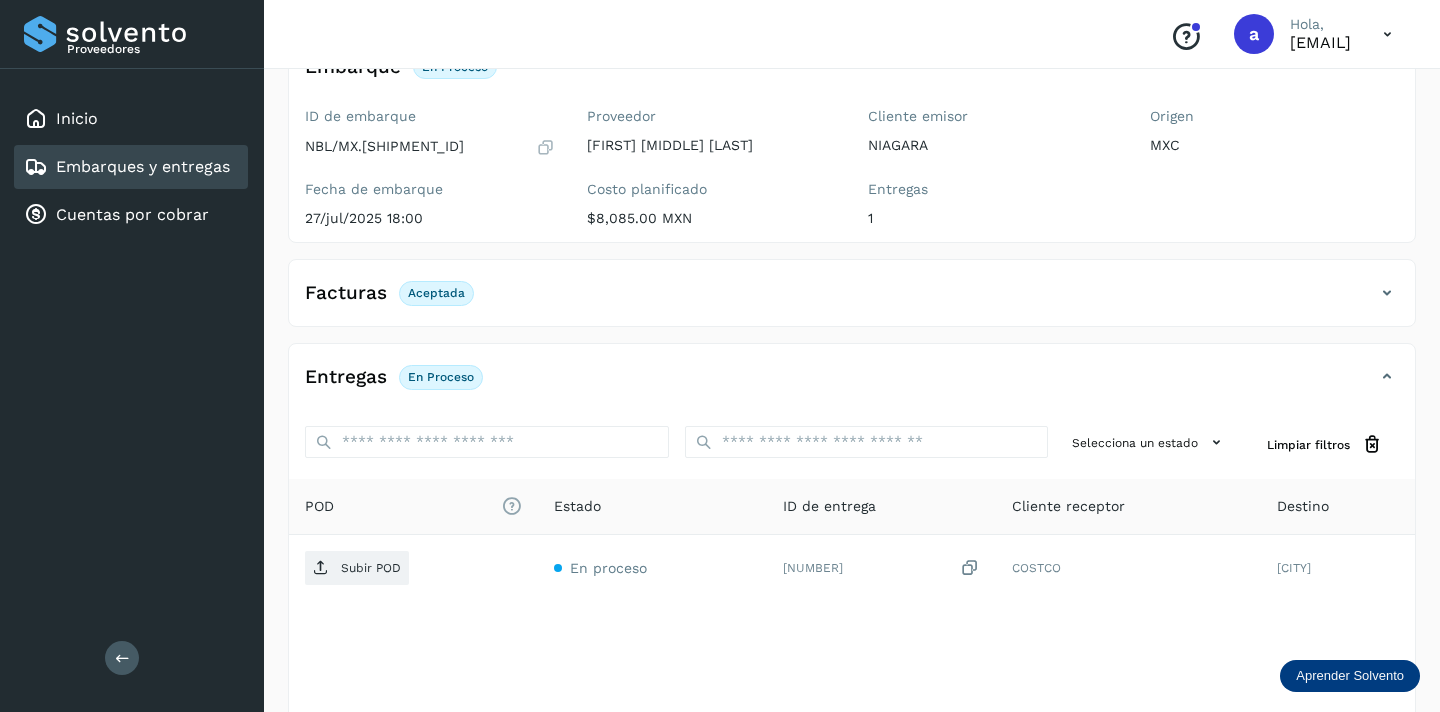 scroll, scrollTop: 217, scrollLeft: 0, axis: vertical 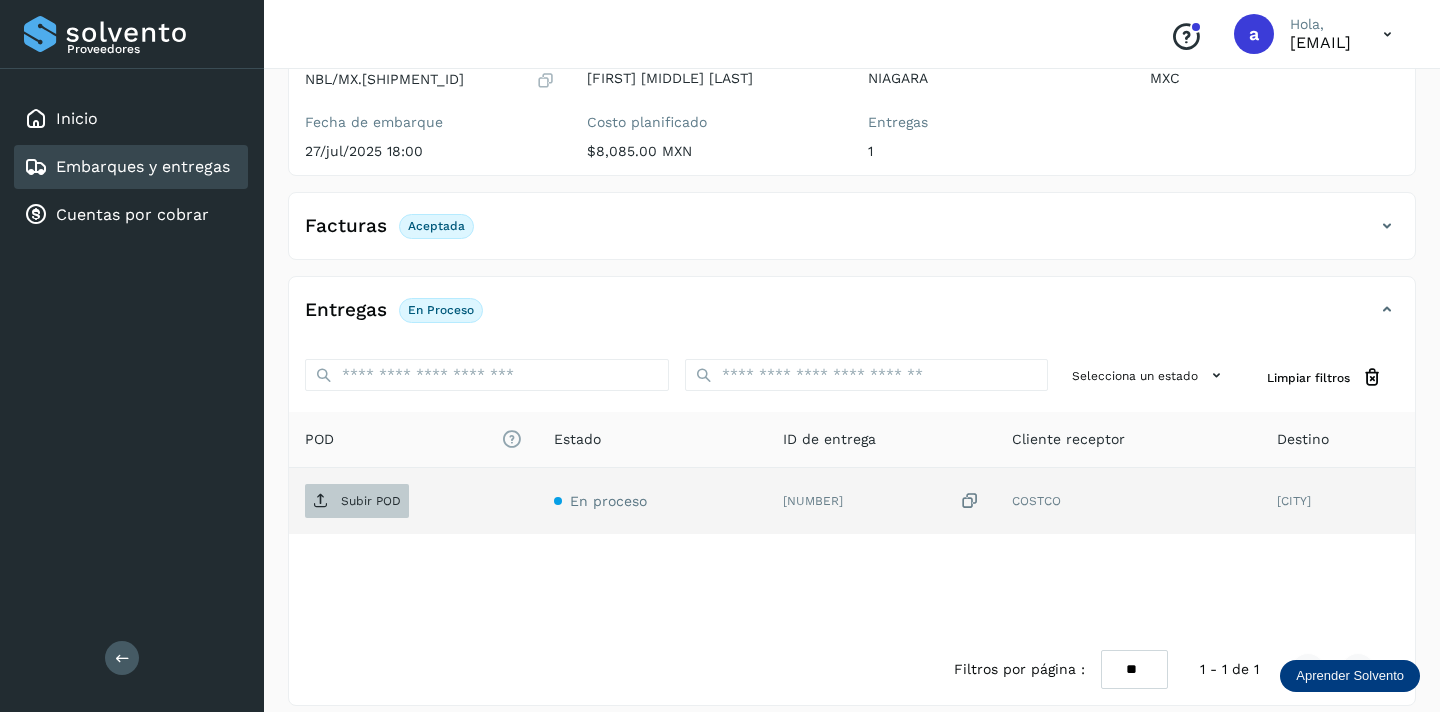 click on "Subir POD" at bounding box center [371, 501] 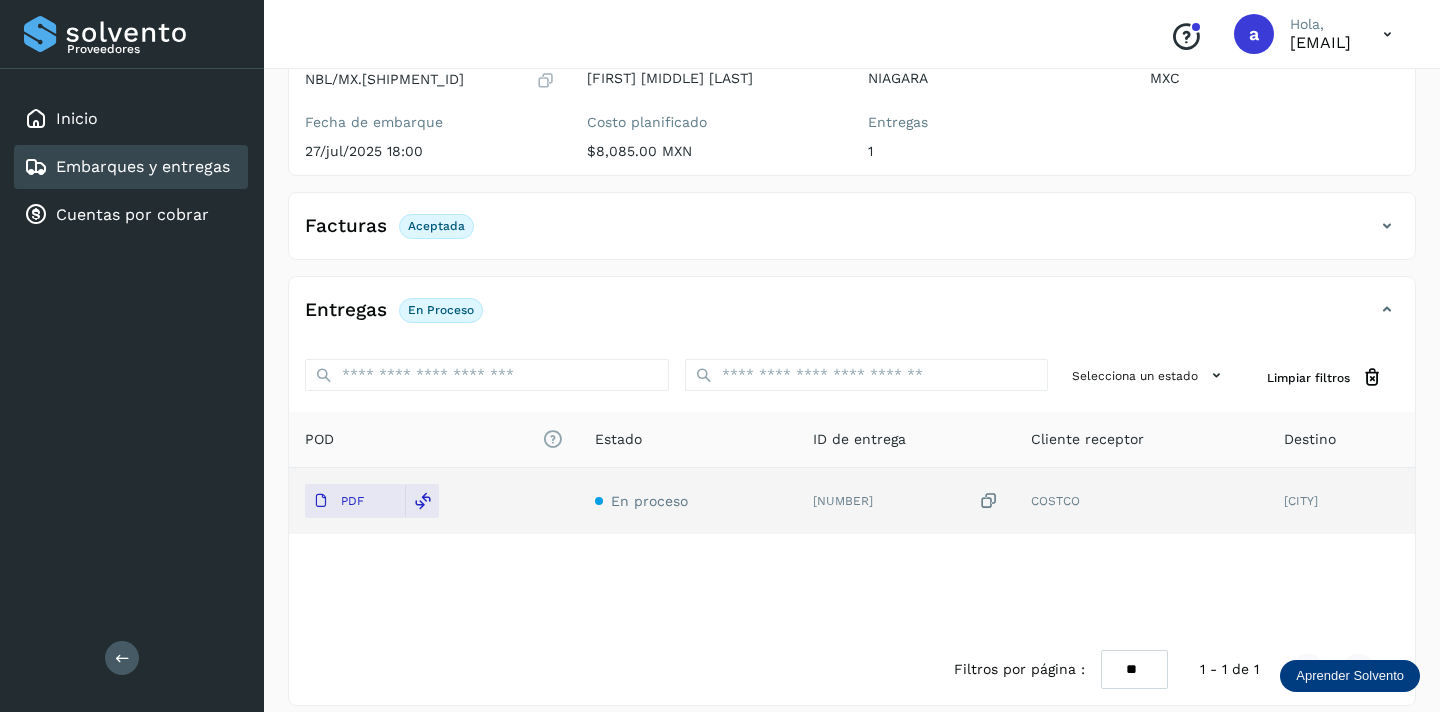 click on "Embarques y entregas" at bounding box center [143, 166] 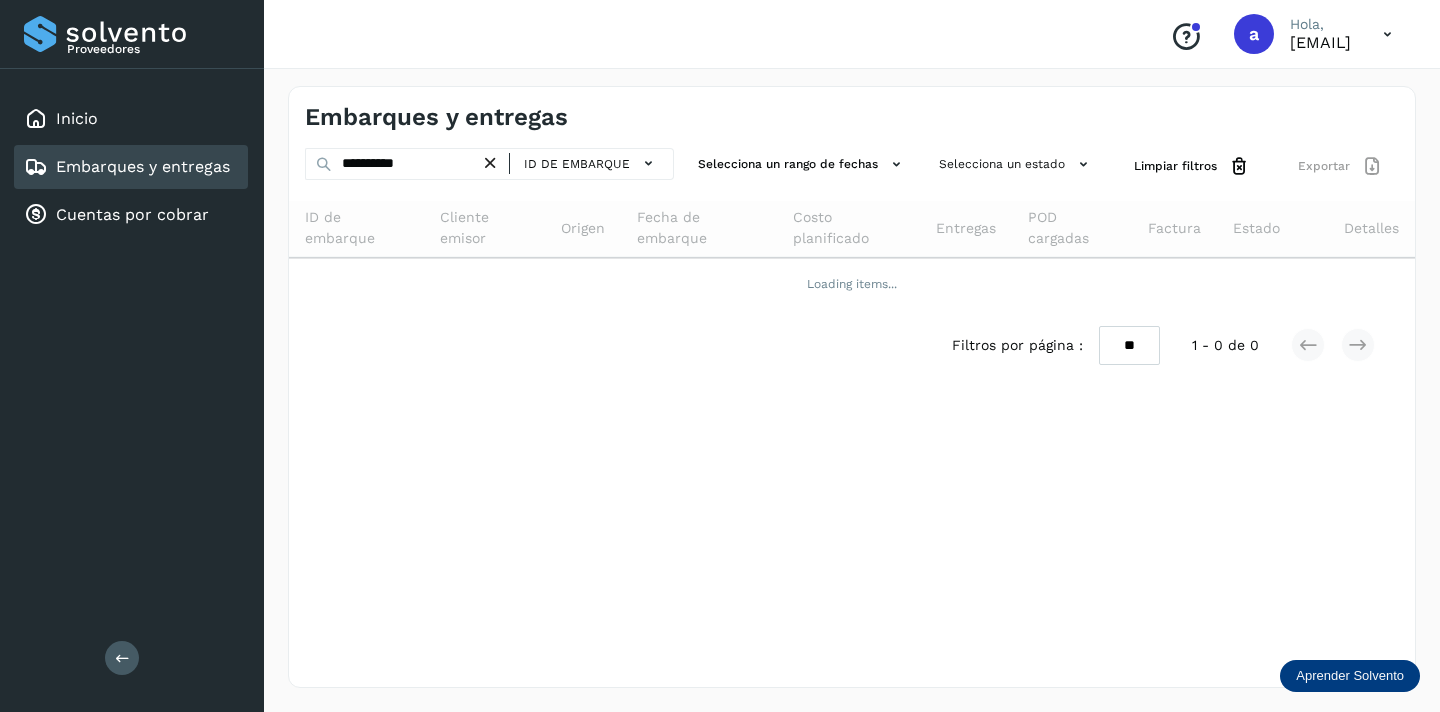 scroll, scrollTop: 0, scrollLeft: 0, axis: both 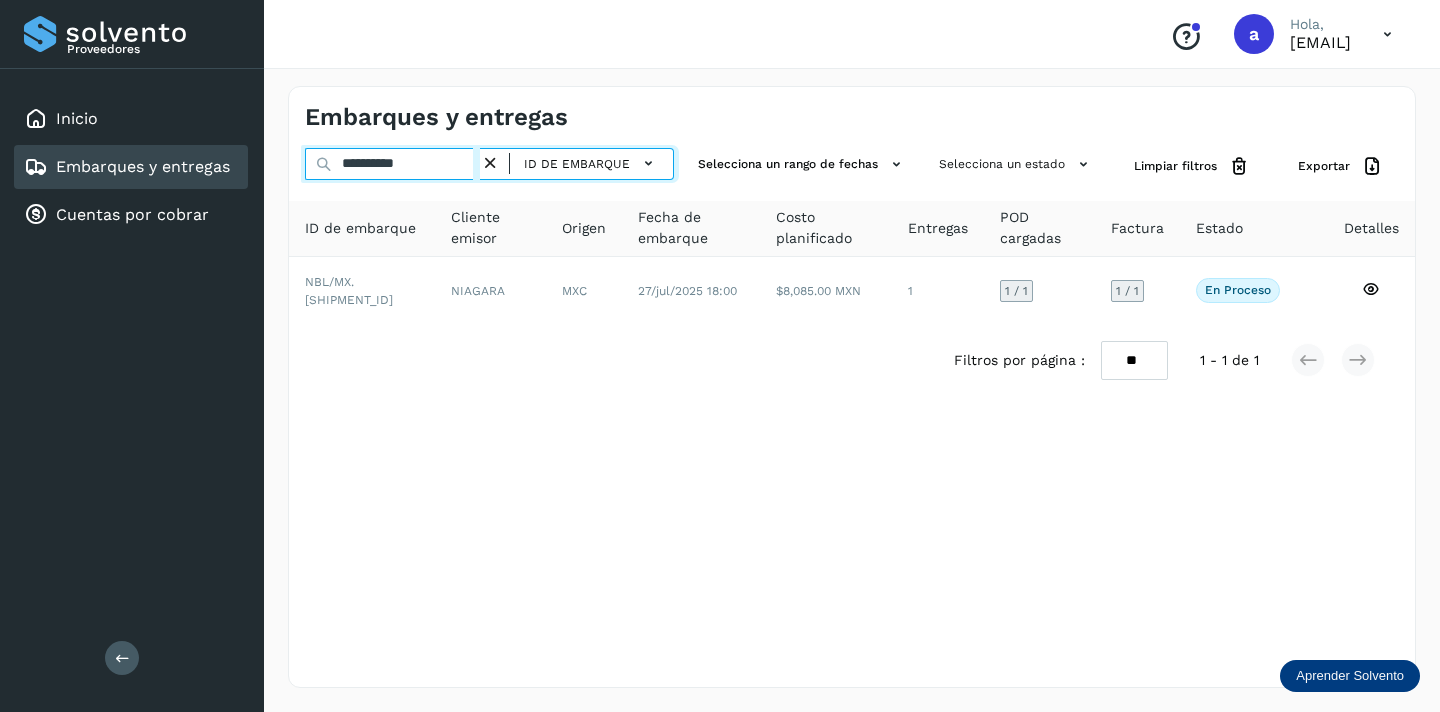 drag, startPoint x: 440, startPoint y: 165, endPoint x: 281, endPoint y: 146, distance: 160.1312 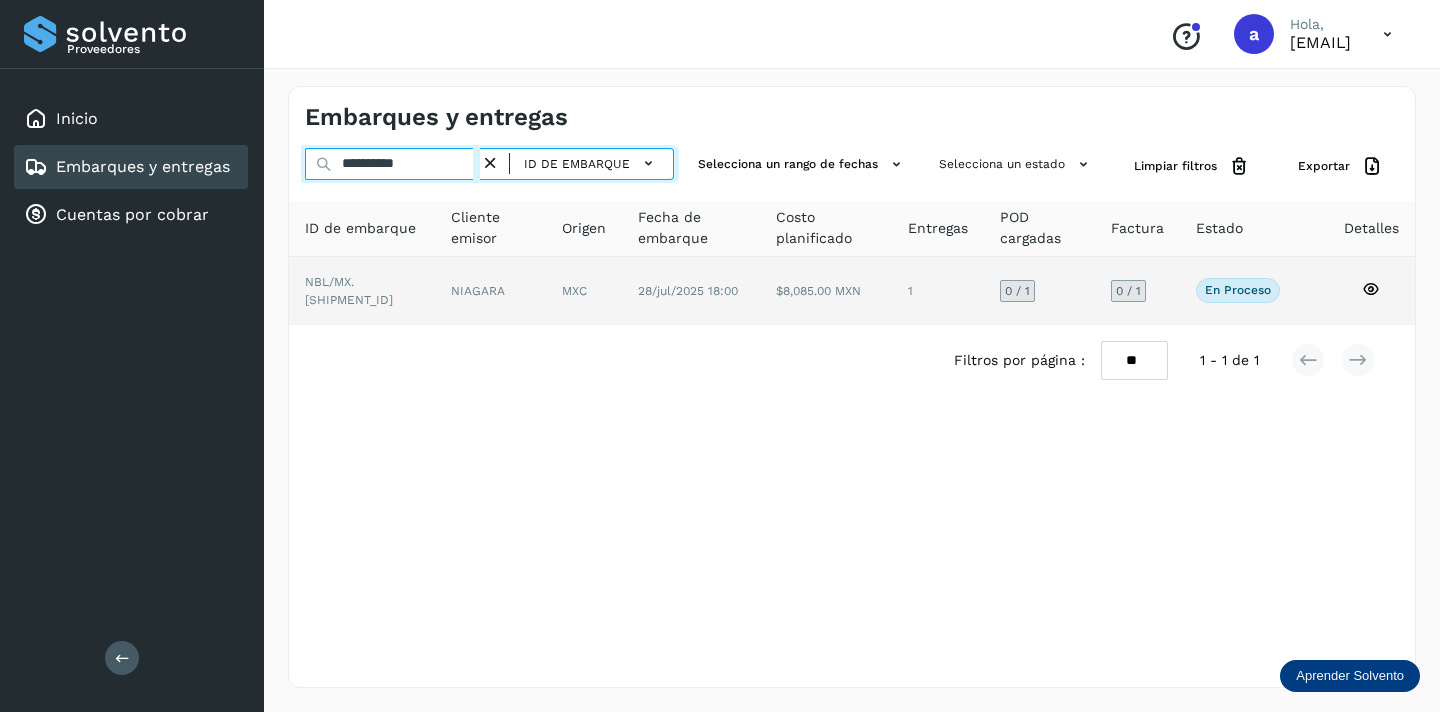 type on "**********" 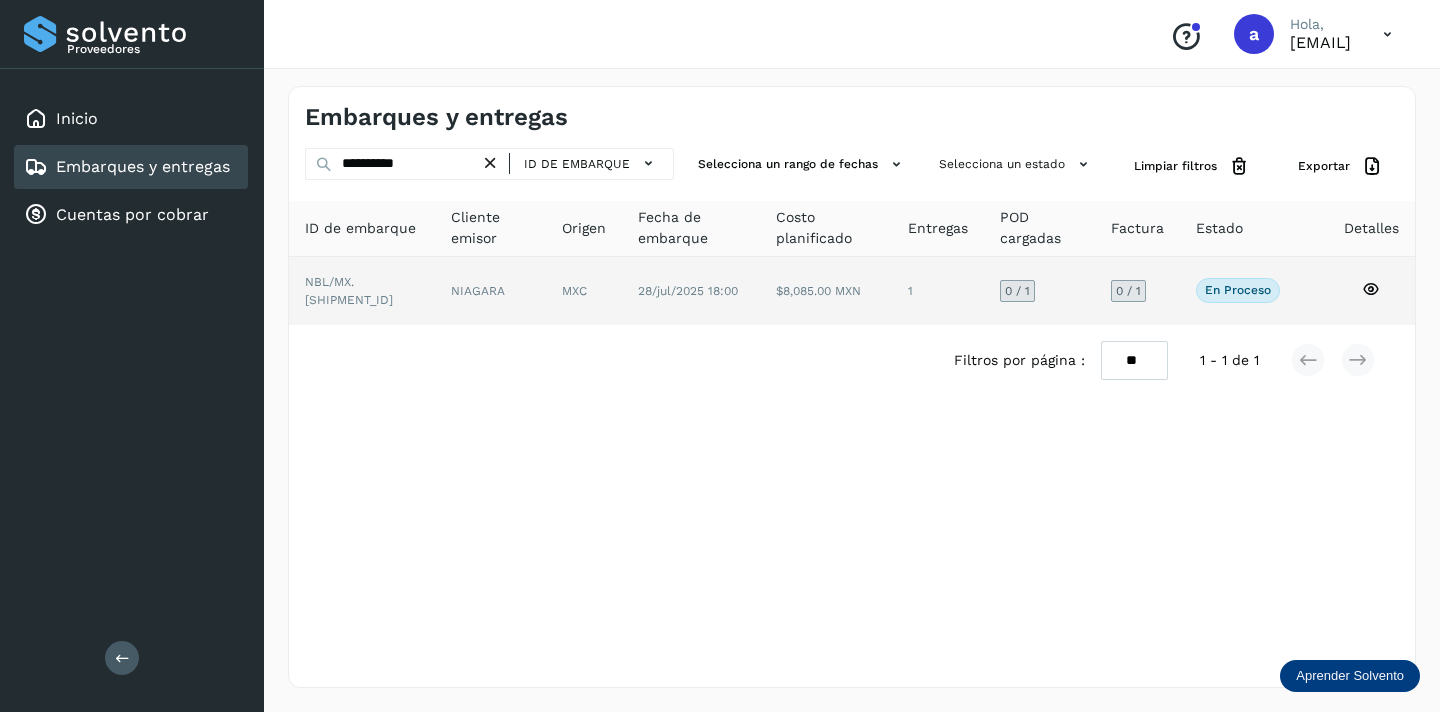 click on "0 / 1" at bounding box center (1128, 291) 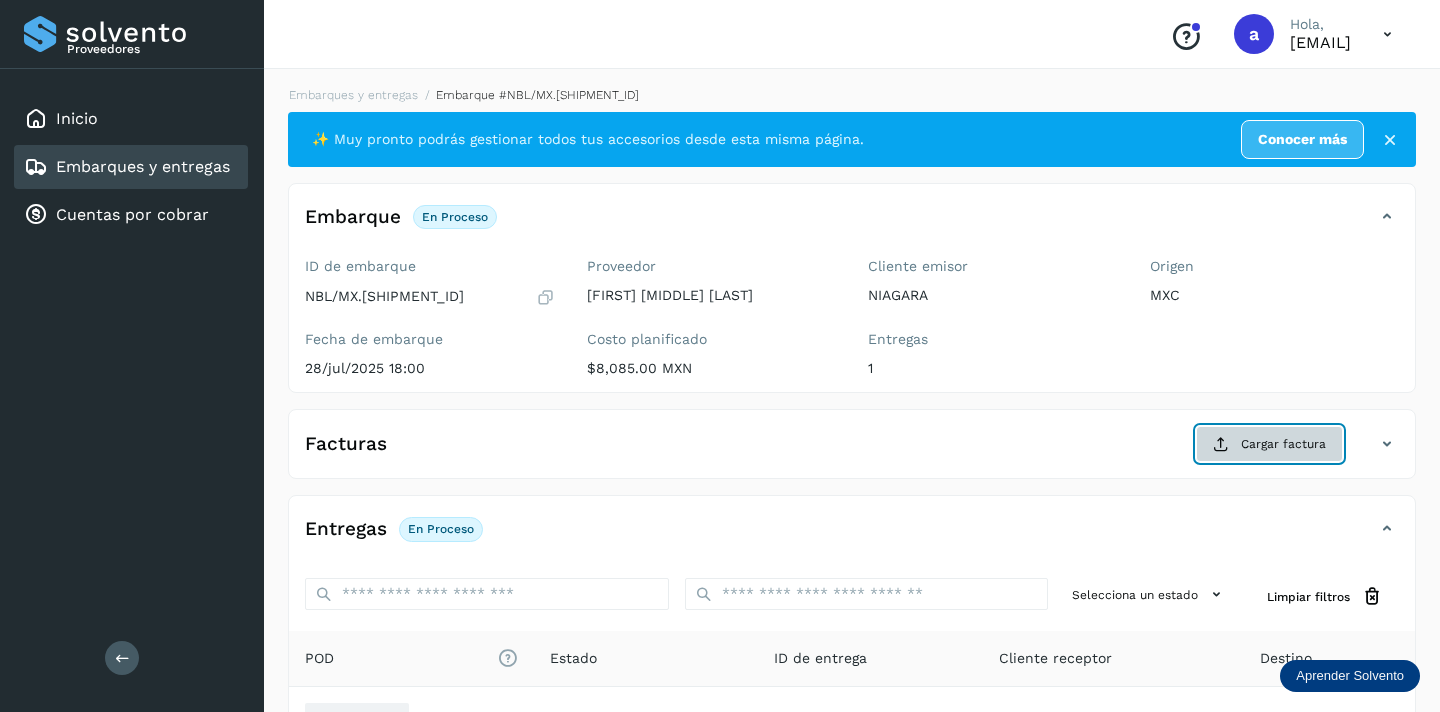 click on "Cargar factura" 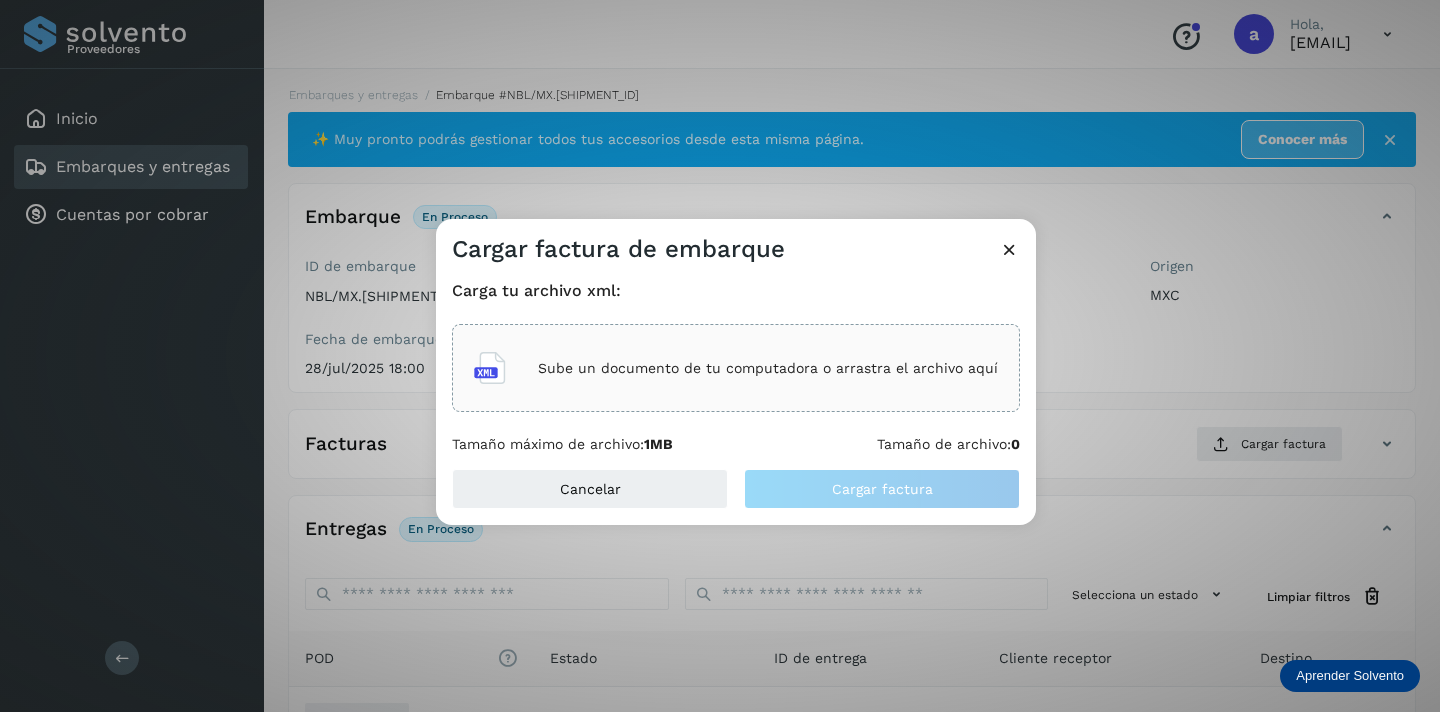 click on "Sube un documento de tu computadora o arrastra el archivo aquí" at bounding box center [768, 368] 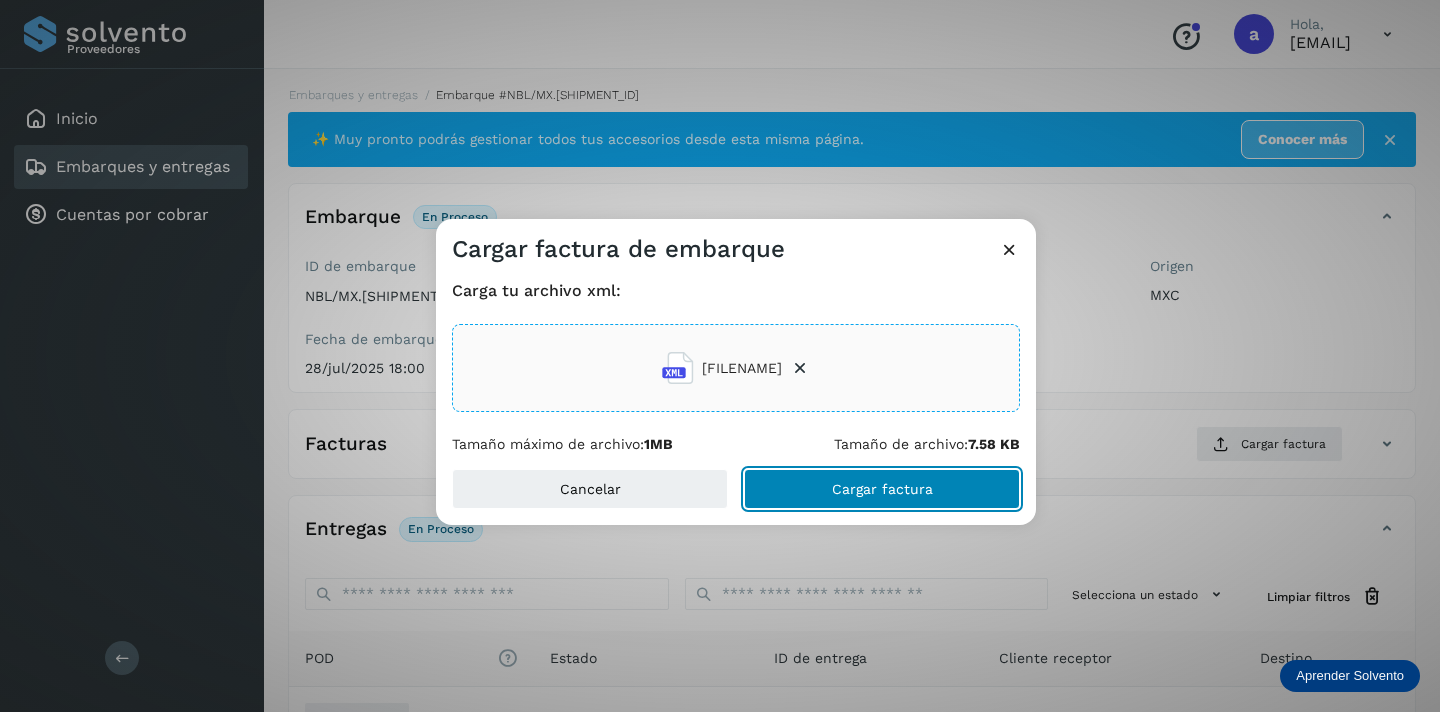 click on "Cargar factura" 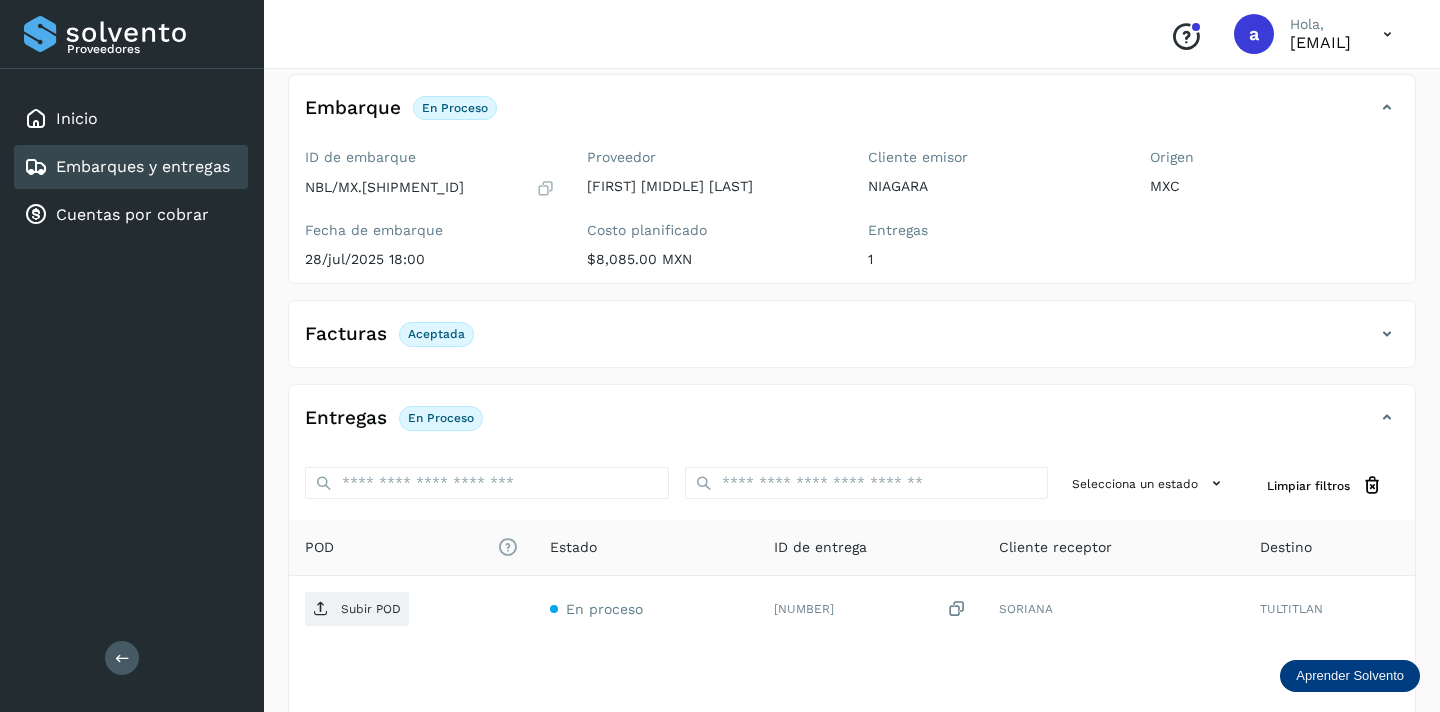 scroll, scrollTop: 235, scrollLeft: 0, axis: vertical 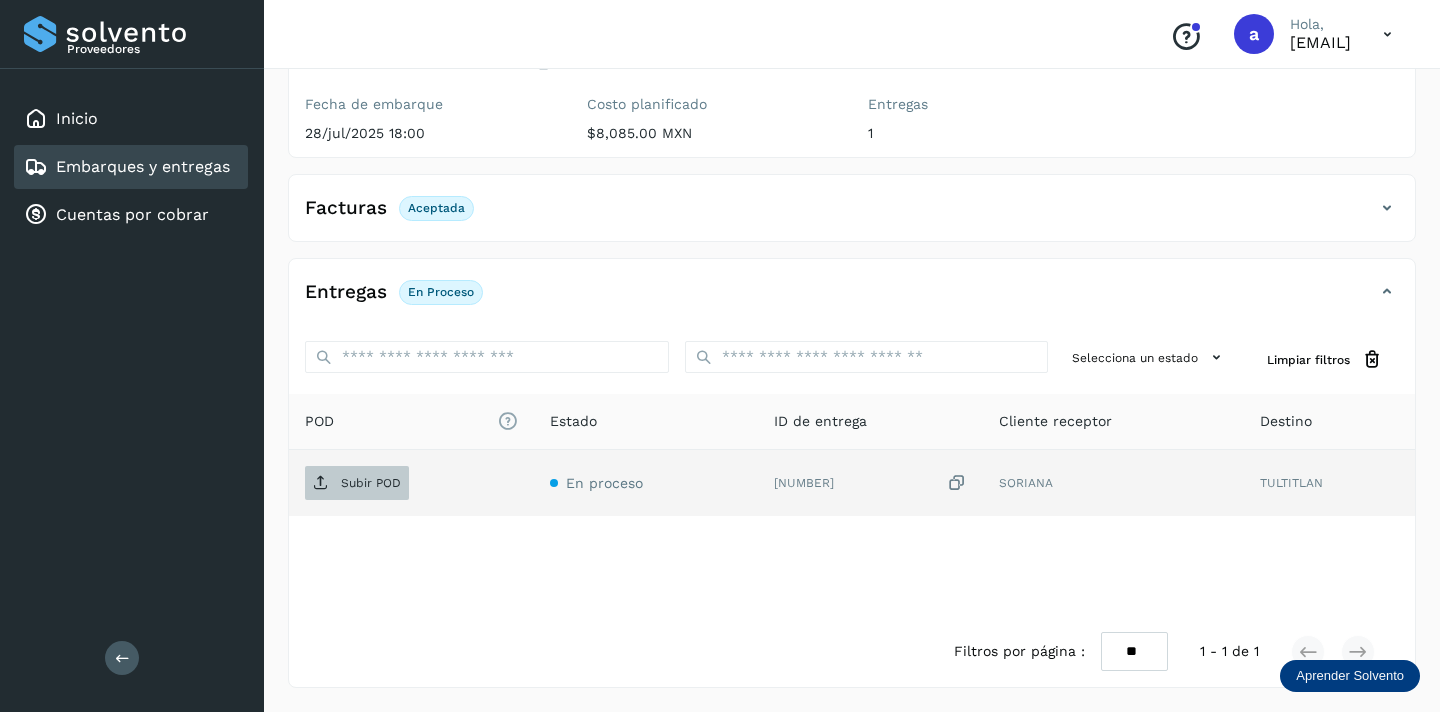 click on "Subir POD" at bounding box center [371, 483] 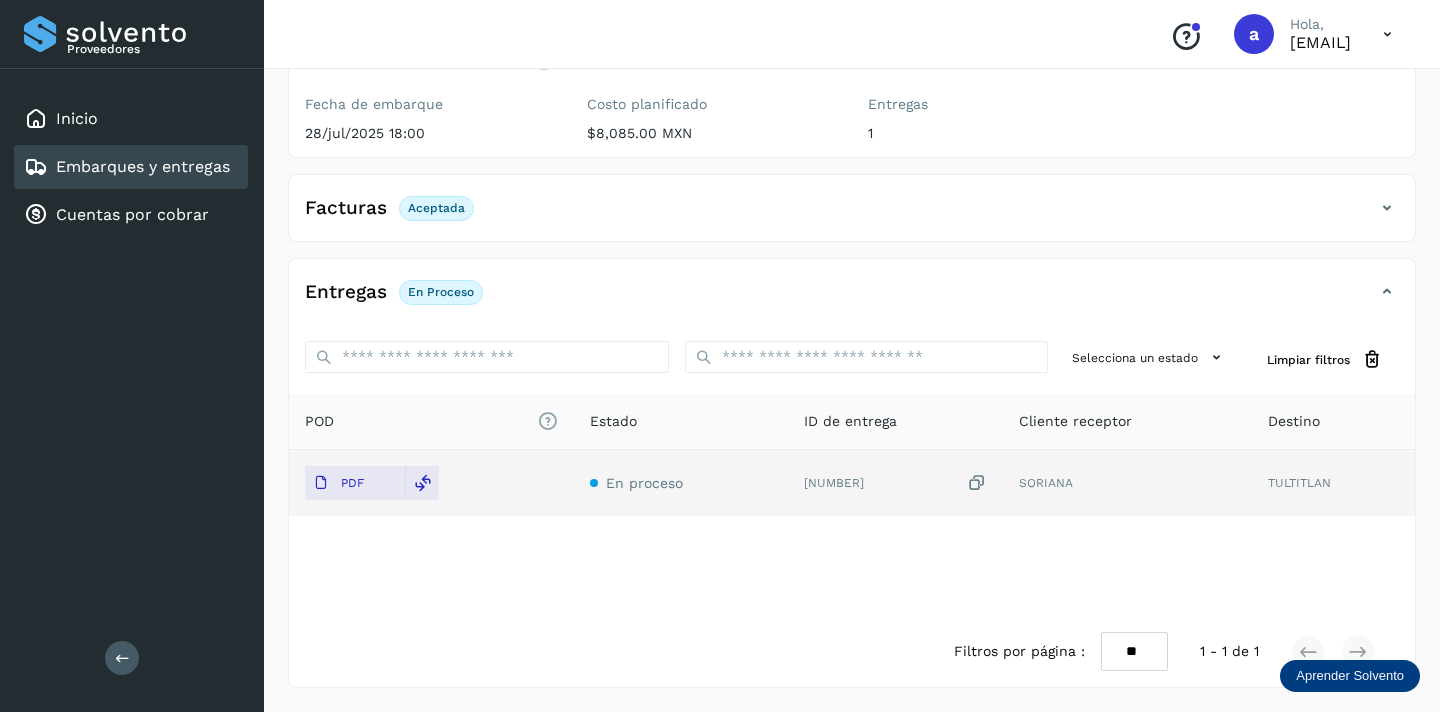 click on "Embarques y entregas" at bounding box center (143, 166) 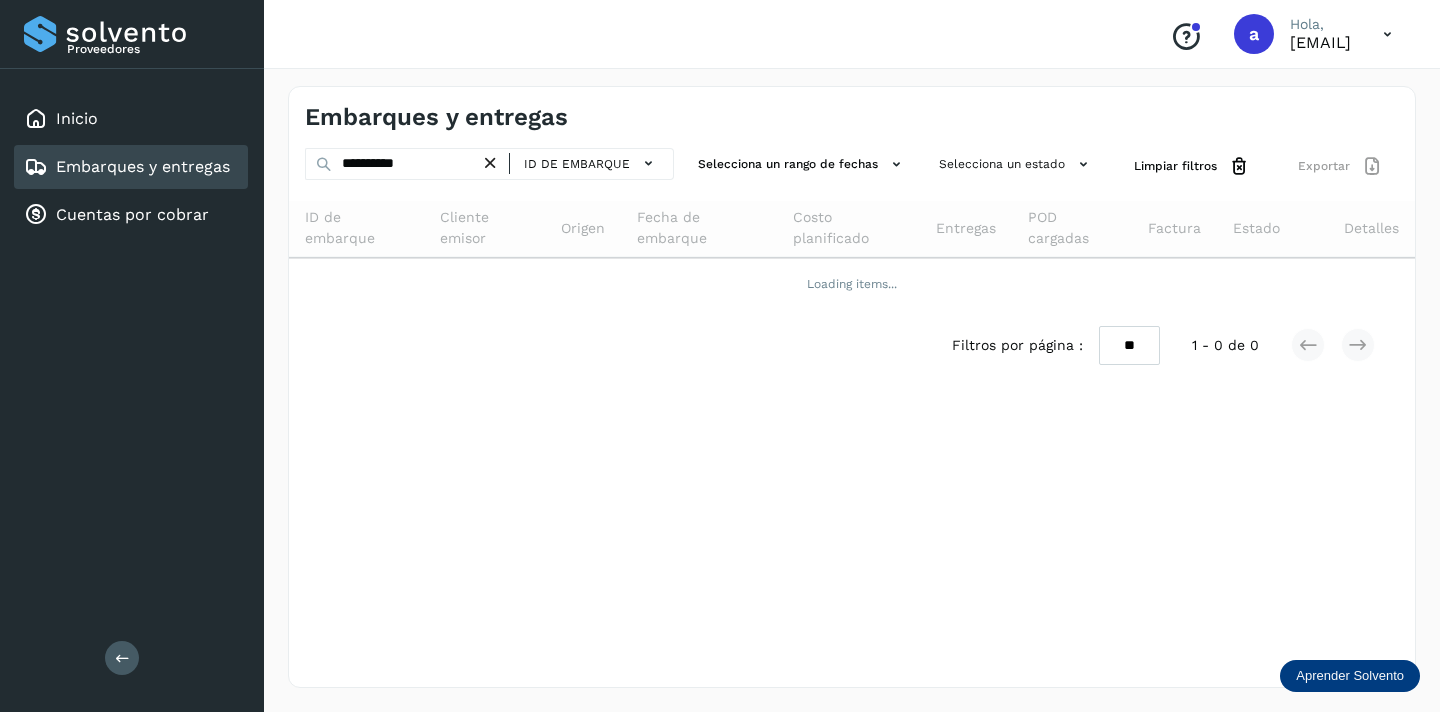 scroll, scrollTop: 0, scrollLeft: 0, axis: both 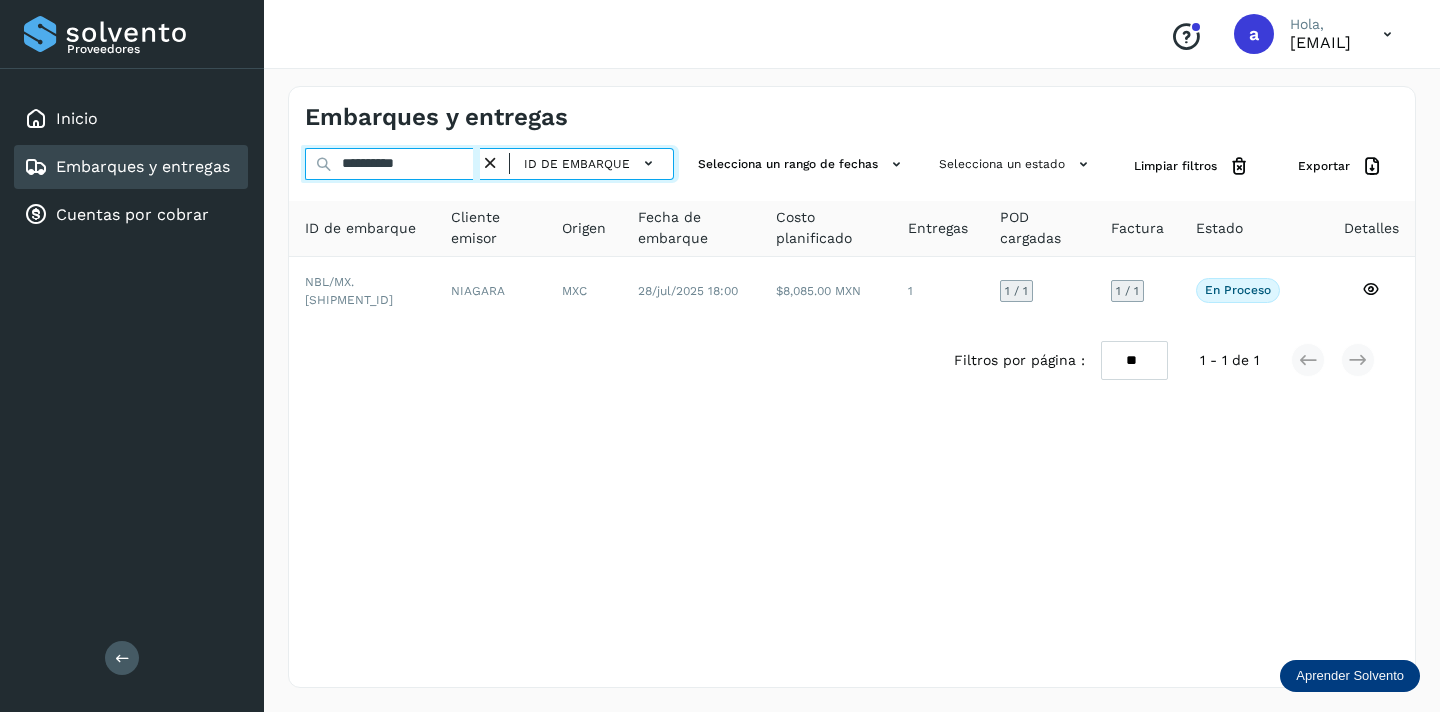 drag, startPoint x: 442, startPoint y: 163, endPoint x: 203, endPoint y: 145, distance: 239.67686 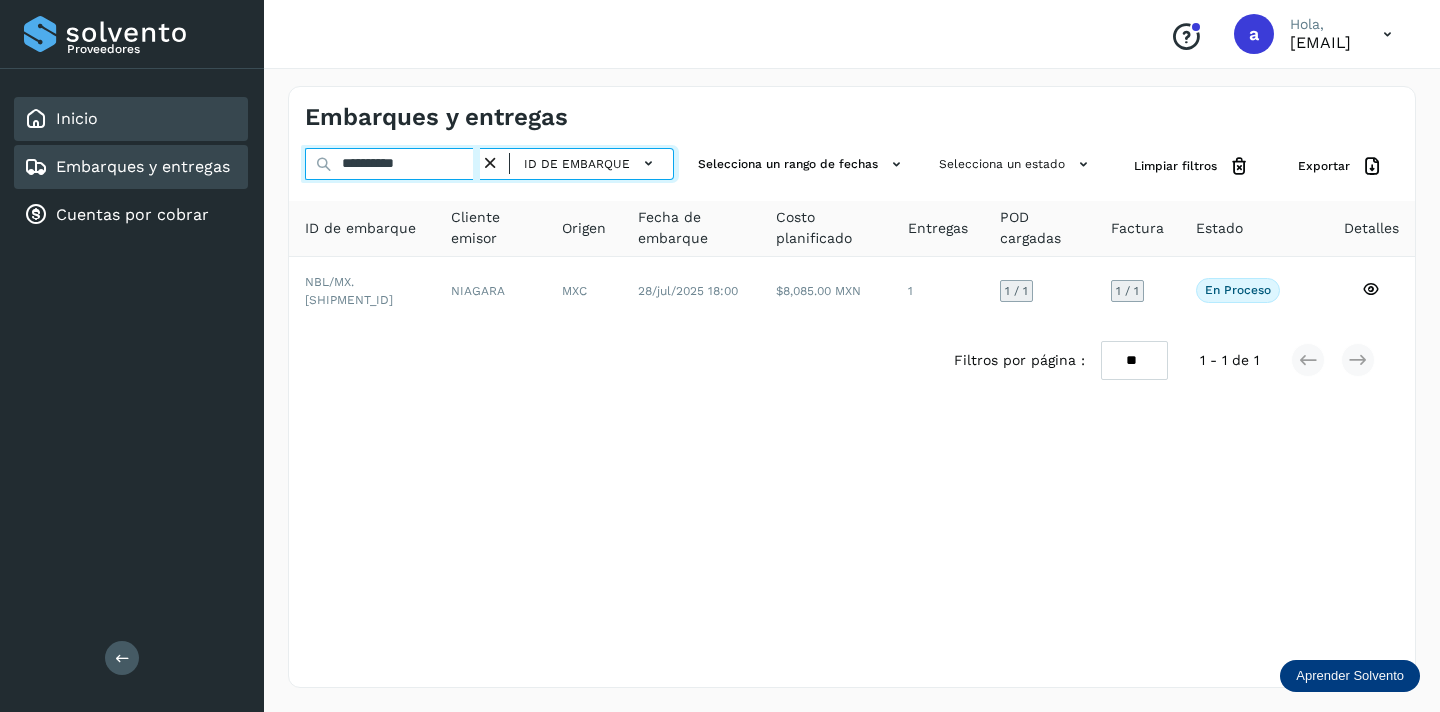 paste 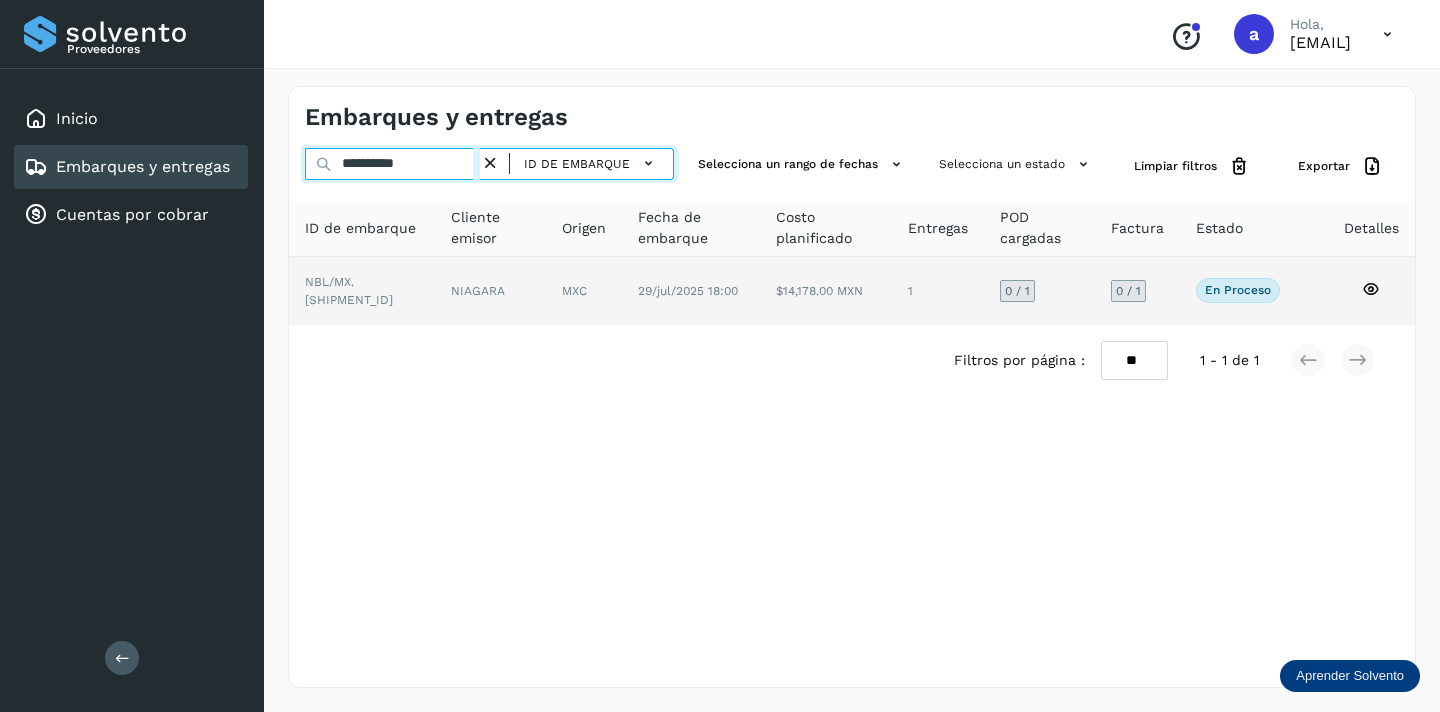 type on "**********" 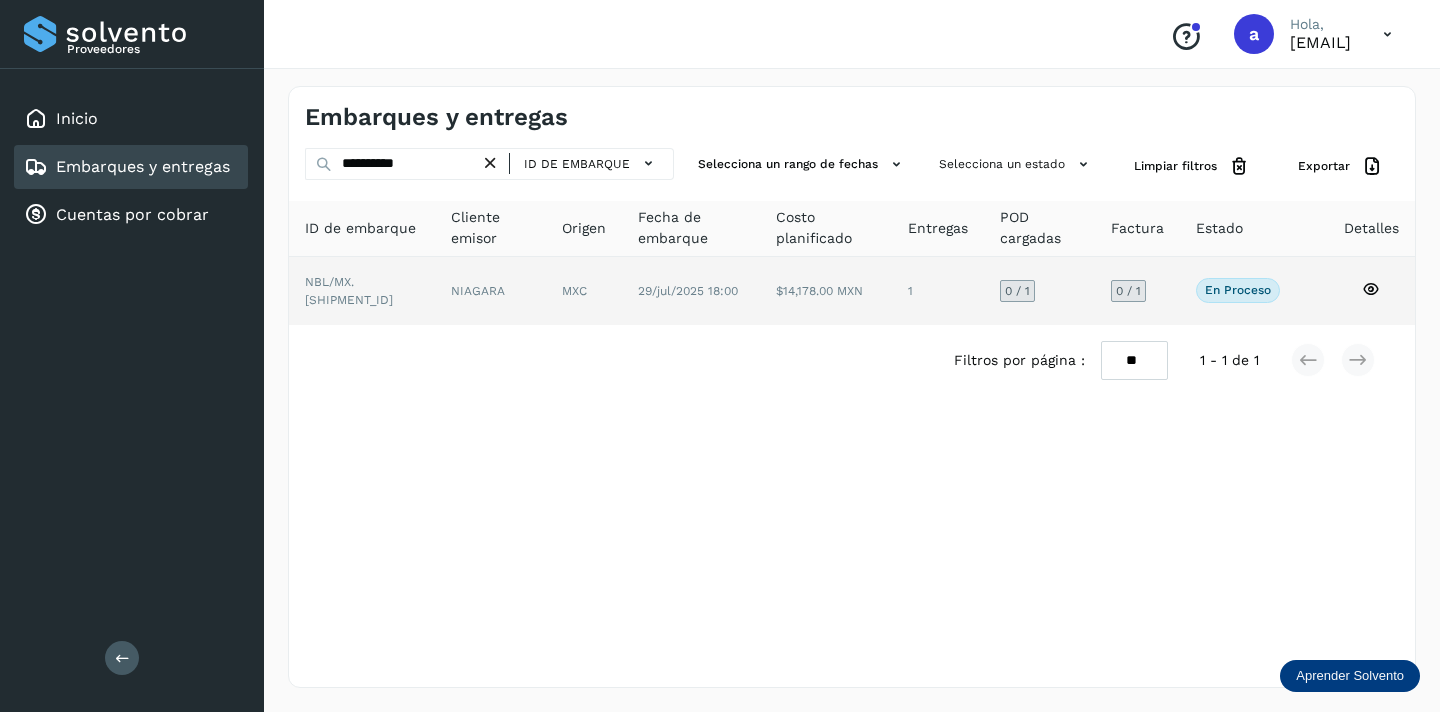 click on "0 / 1" at bounding box center (1128, 291) 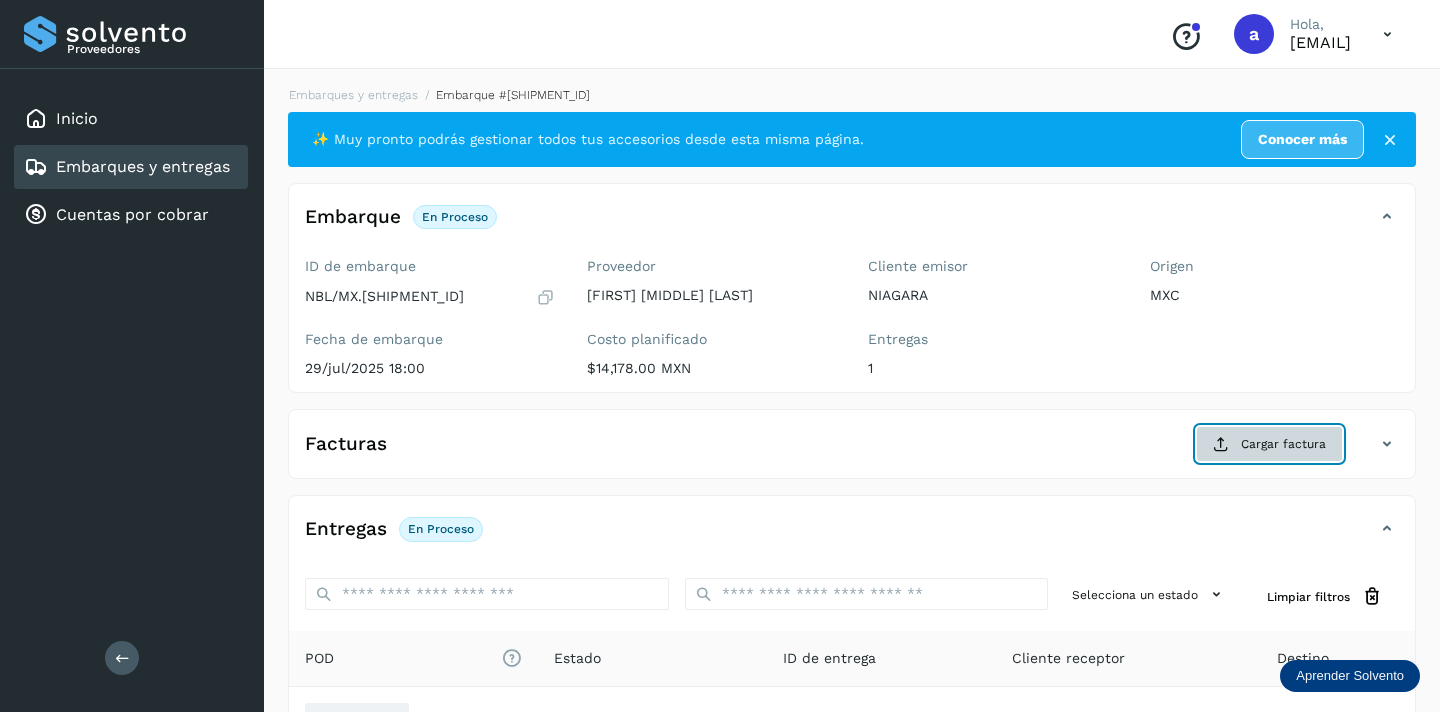 click on "Cargar factura" 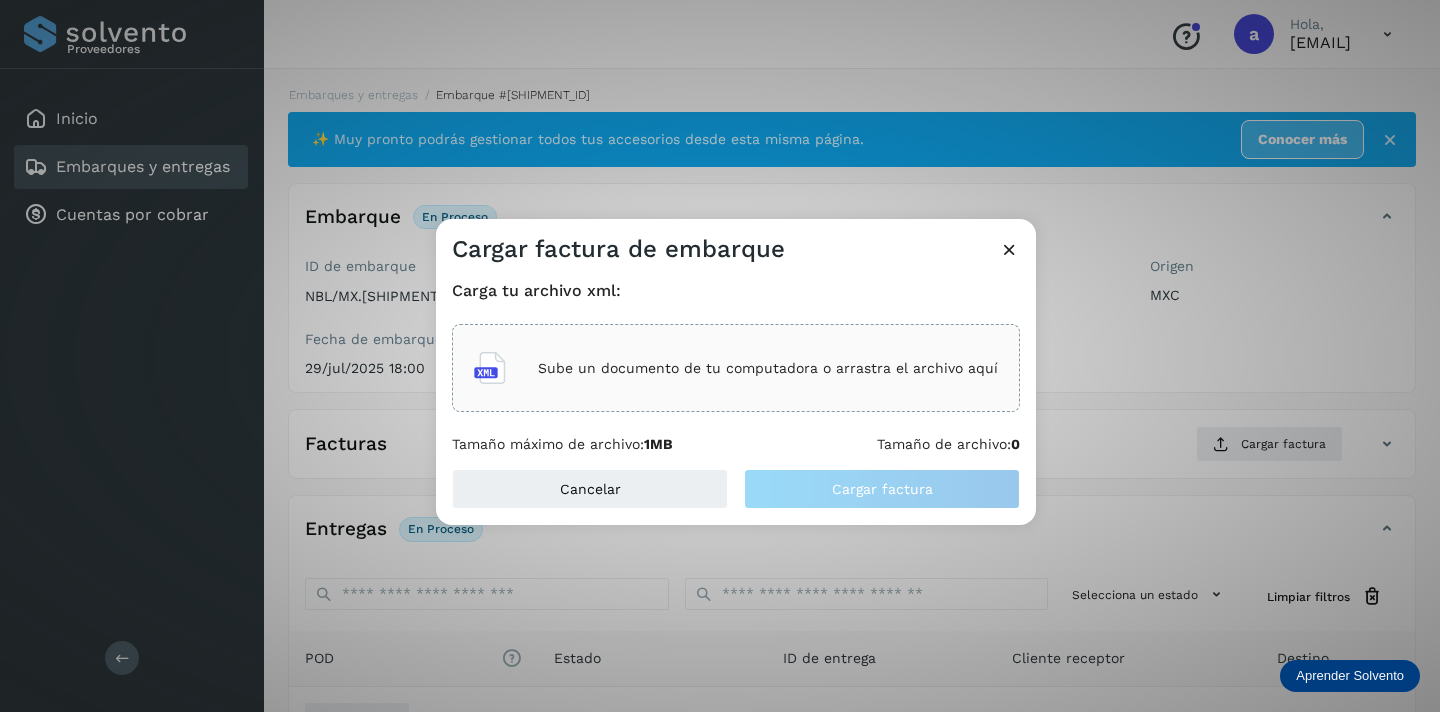 click on "Sube un documento de tu computadora o arrastra el archivo aquí" at bounding box center (768, 368) 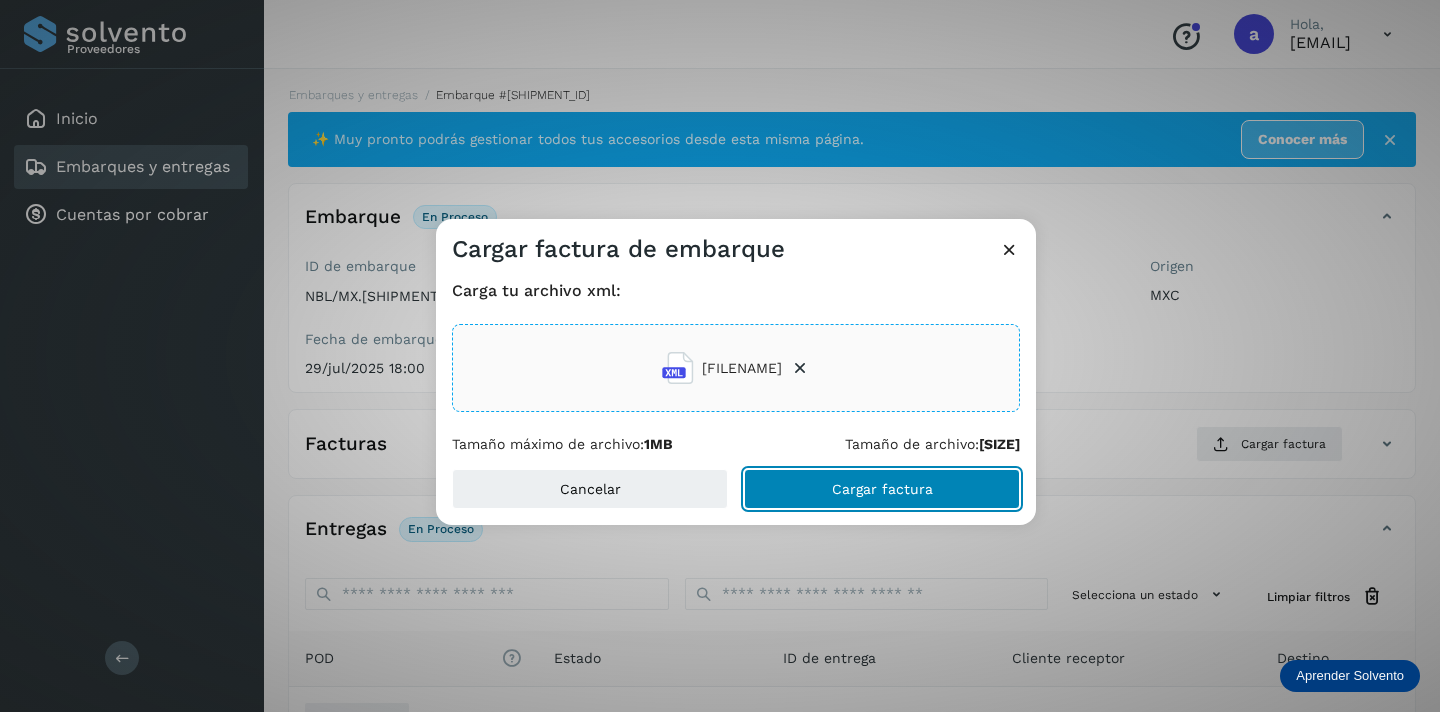 click on "Cargar factura" 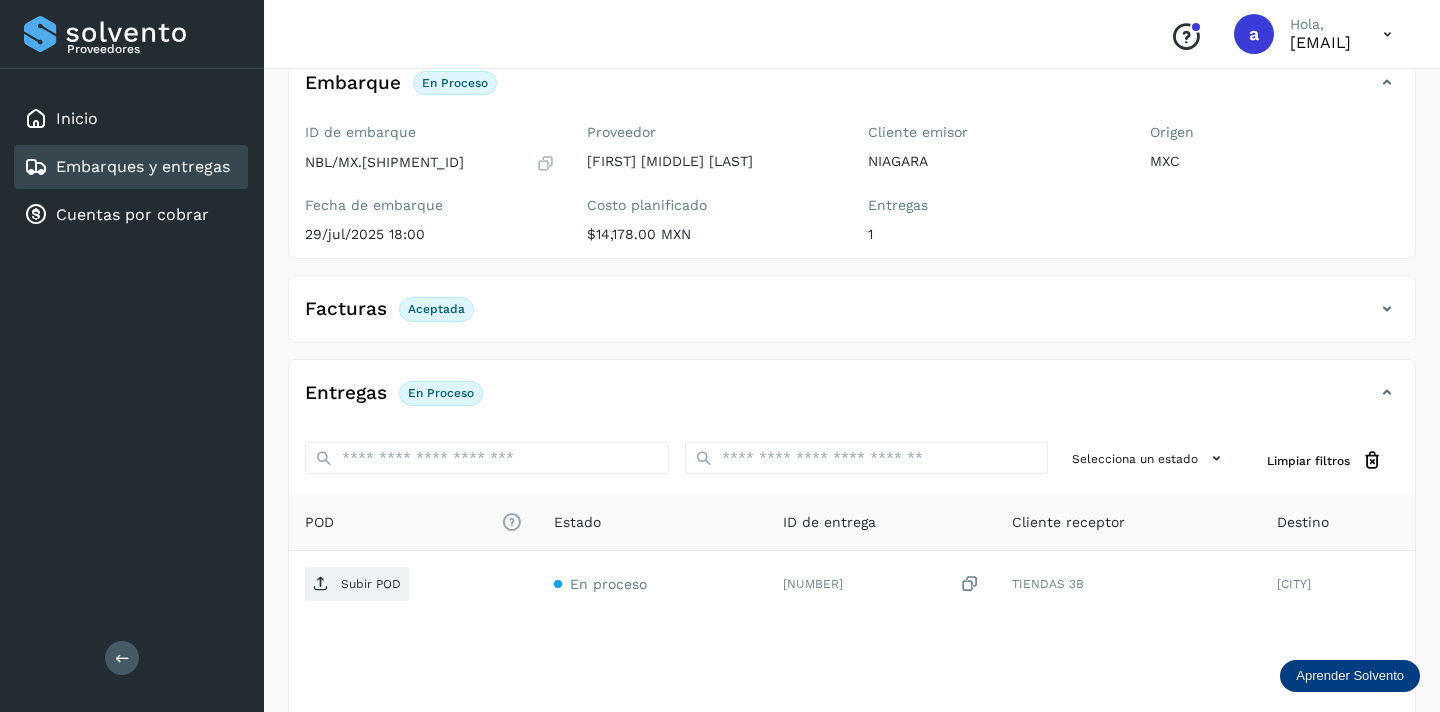 scroll, scrollTop: 235, scrollLeft: 0, axis: vertical 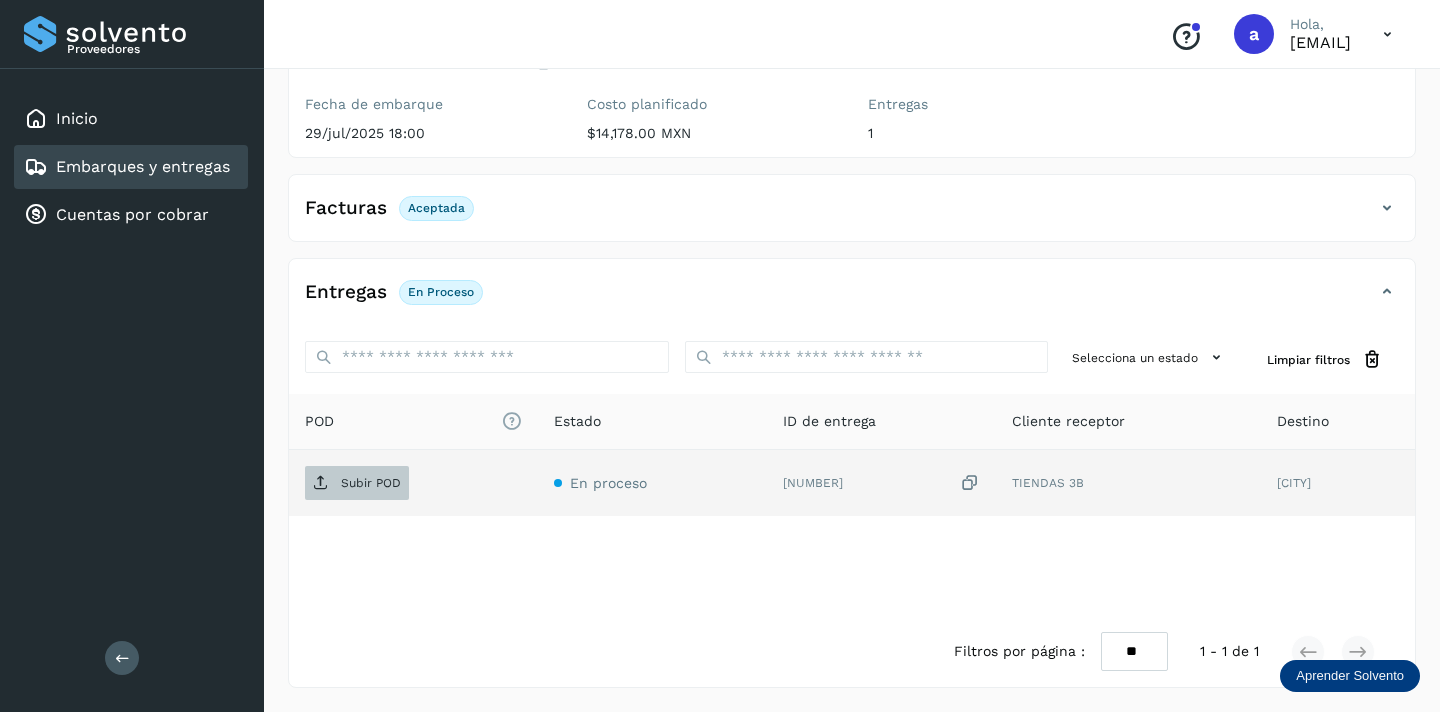 click on "Subir POD" at bounding box center (371, 483) 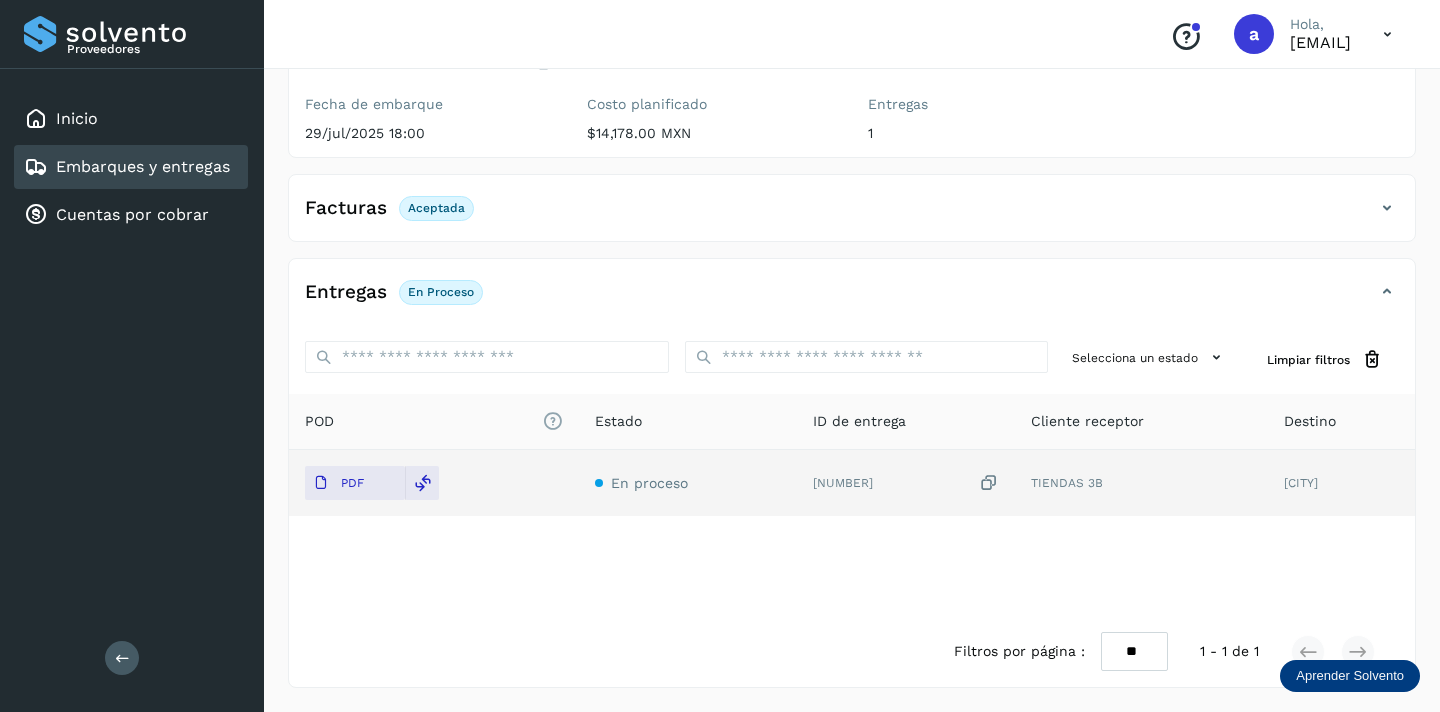 click on "Embarques y entregas" at bounding box center [143, 166] 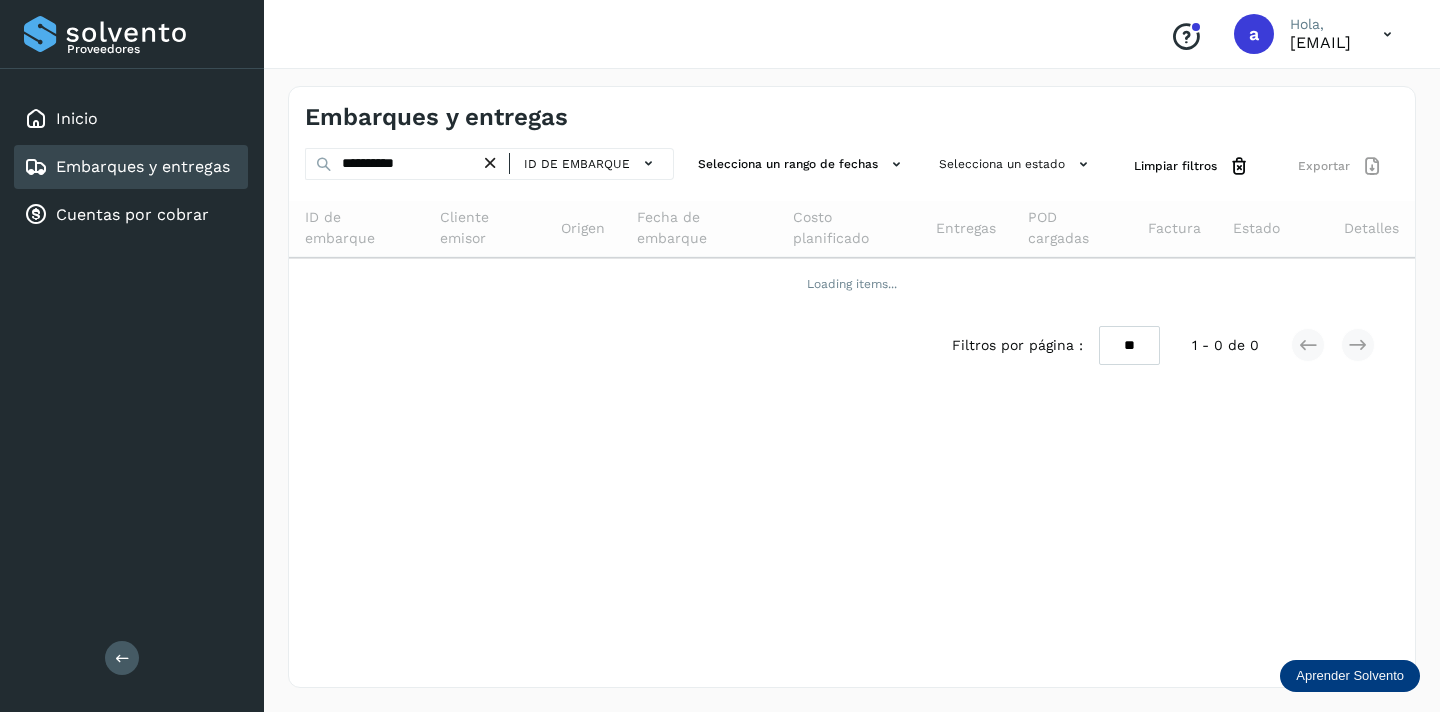 scroll, scrollTop: 0, scrollLeft: 0, axis: both 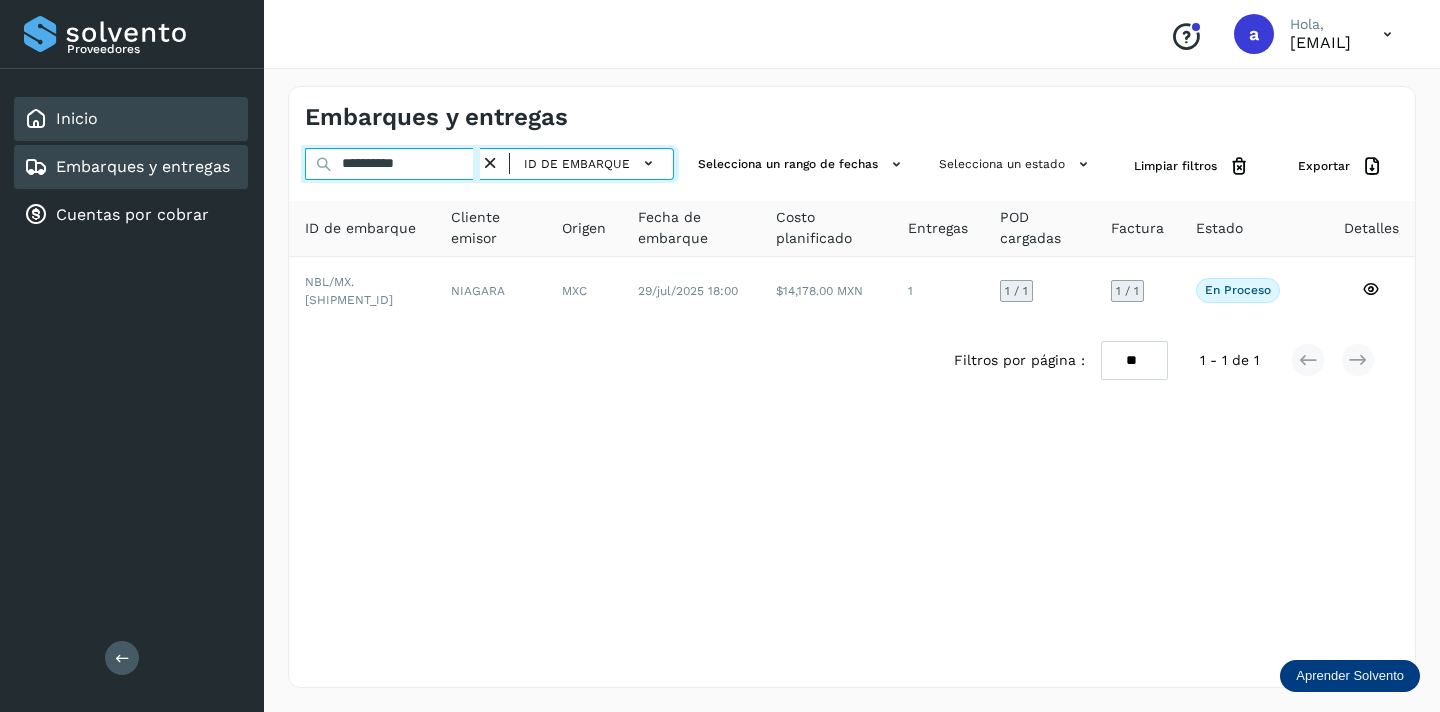 drag, startPoint x: 439, startPoint y: 161, endPoint x: 169, endPoint y: 113, distance: 274.2335 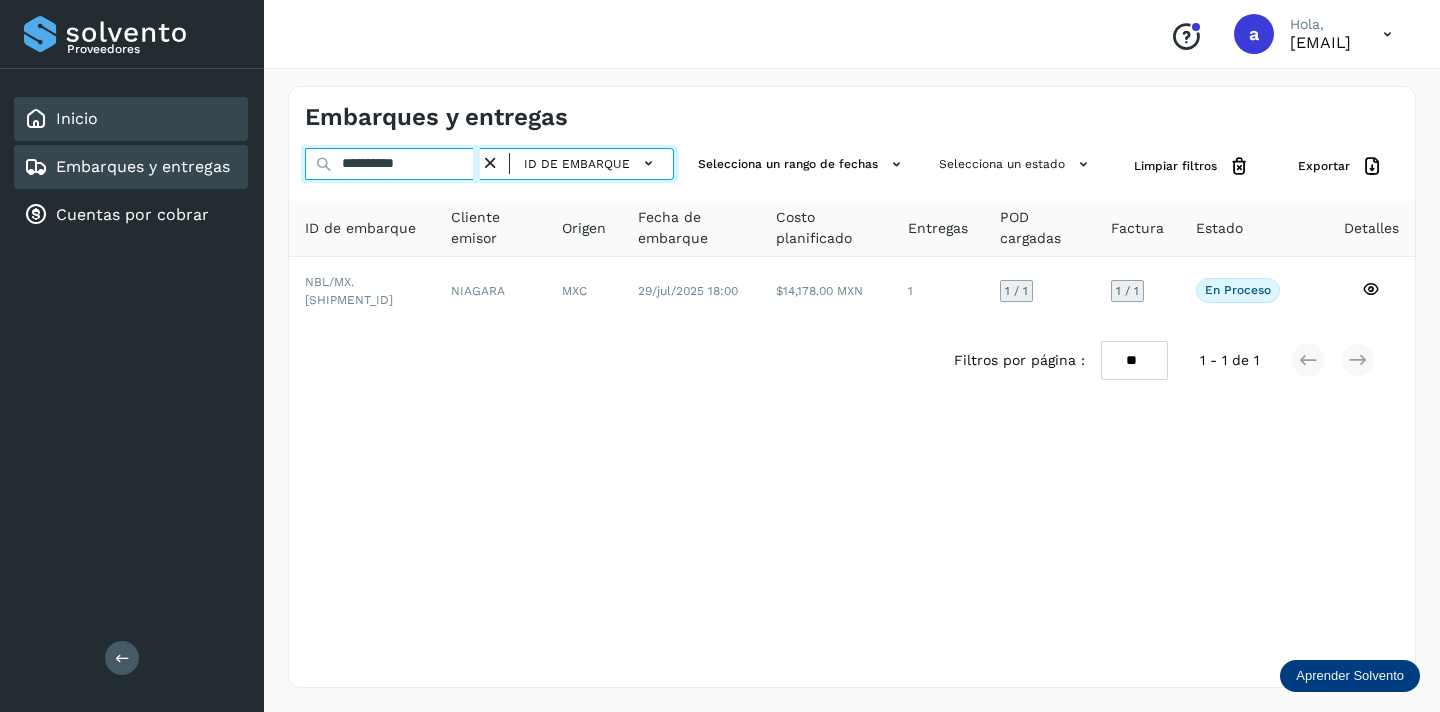 paste 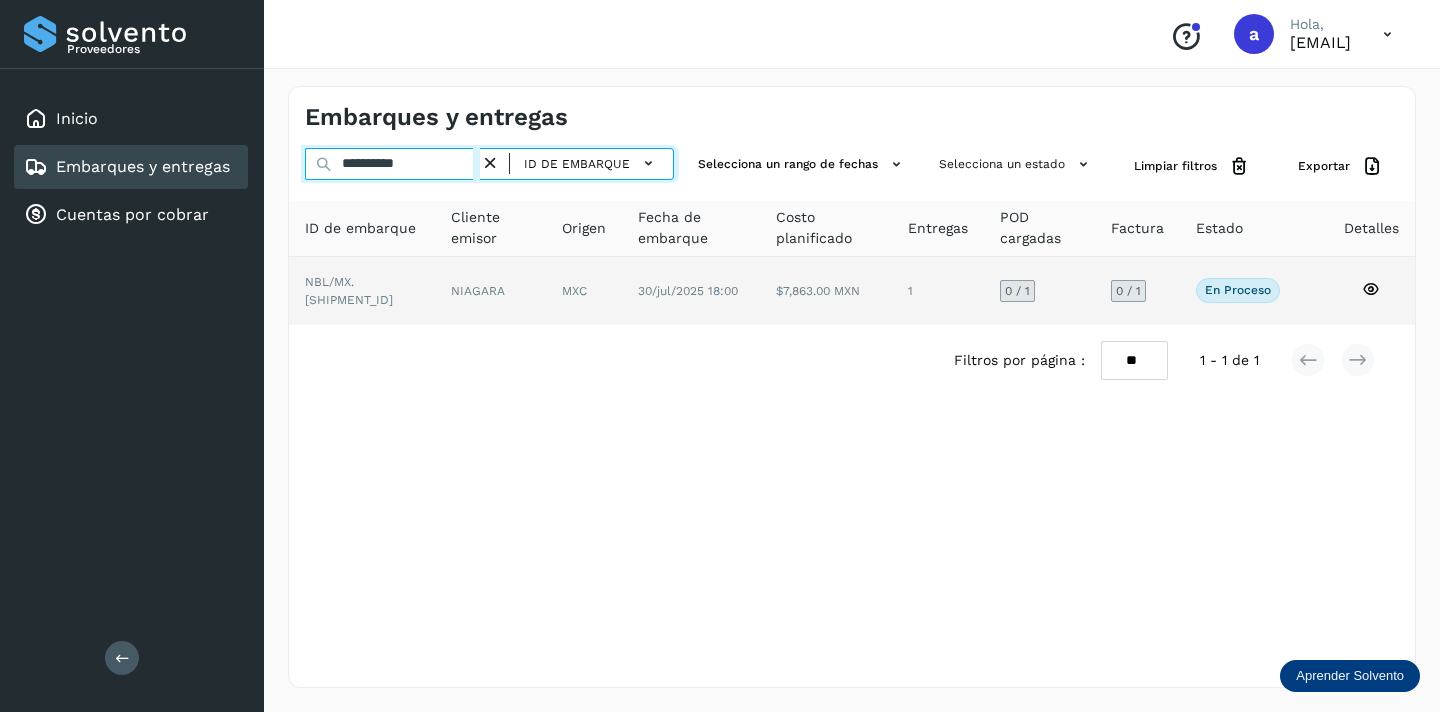 type on "**********" 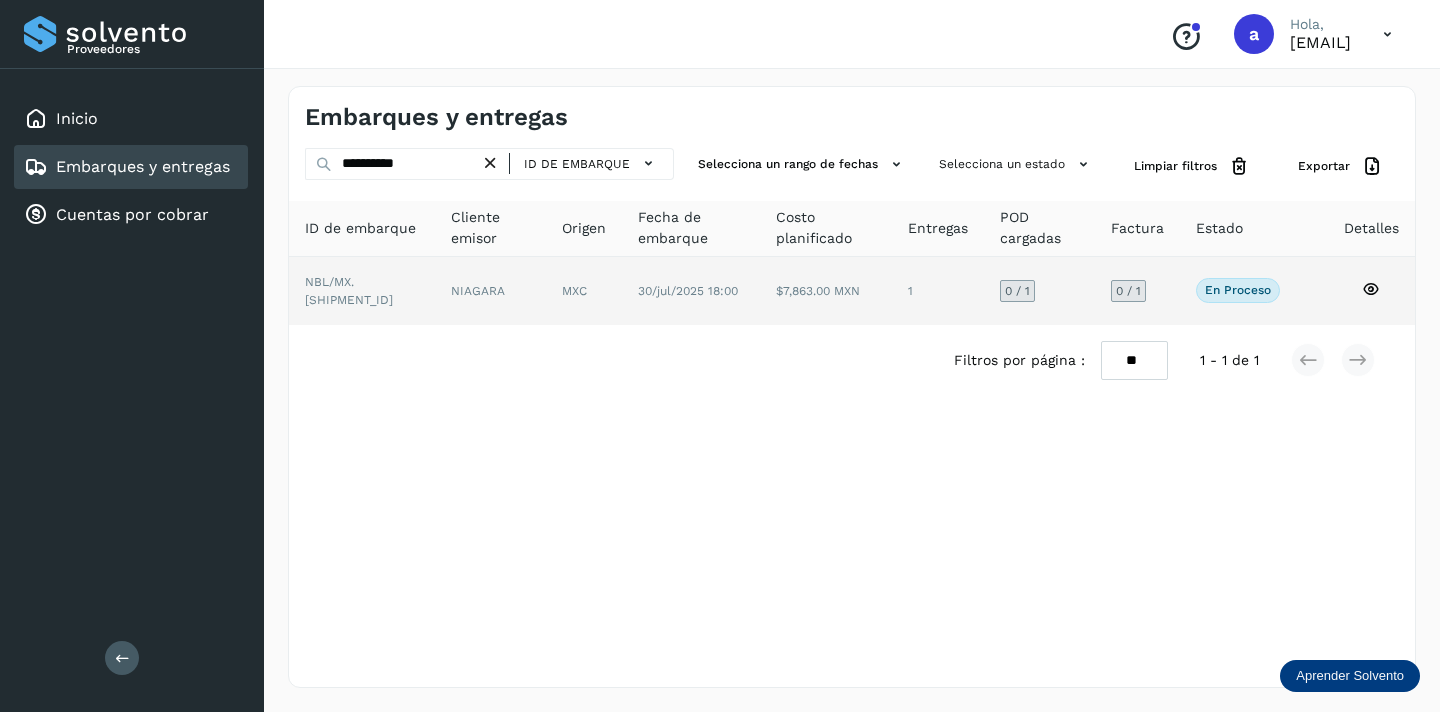click on "0 / 1" 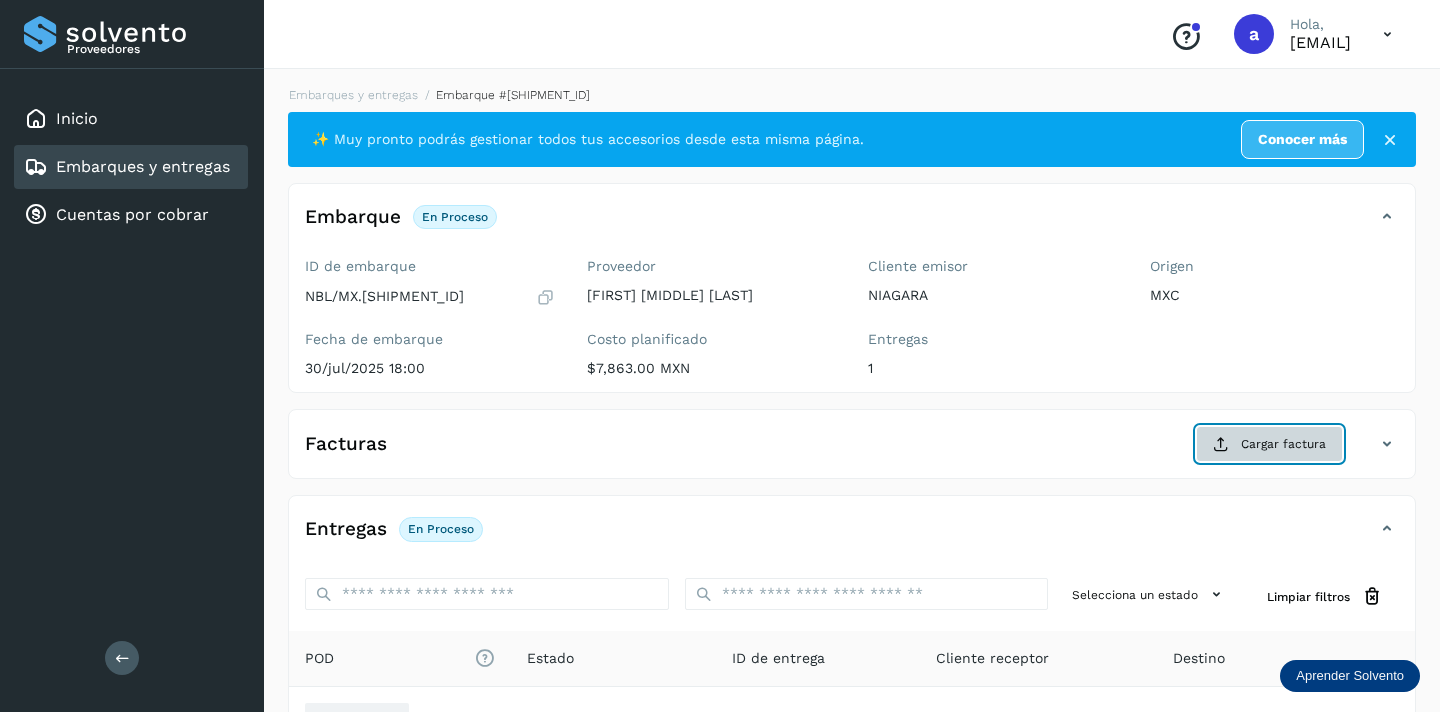 click on "Cargar factura" 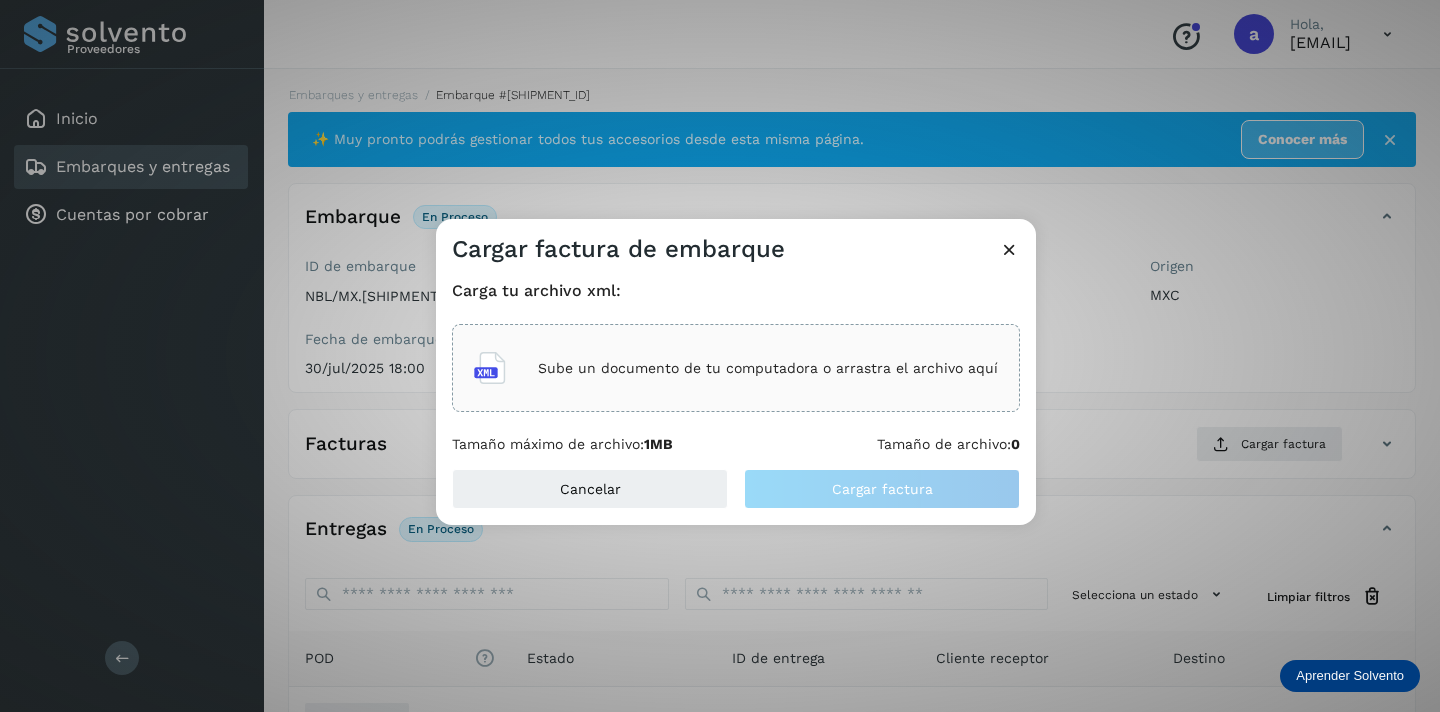 click on "Sube un documento de tu computadora o arrastra el archivo aquí" at bounding box center [768, 368] 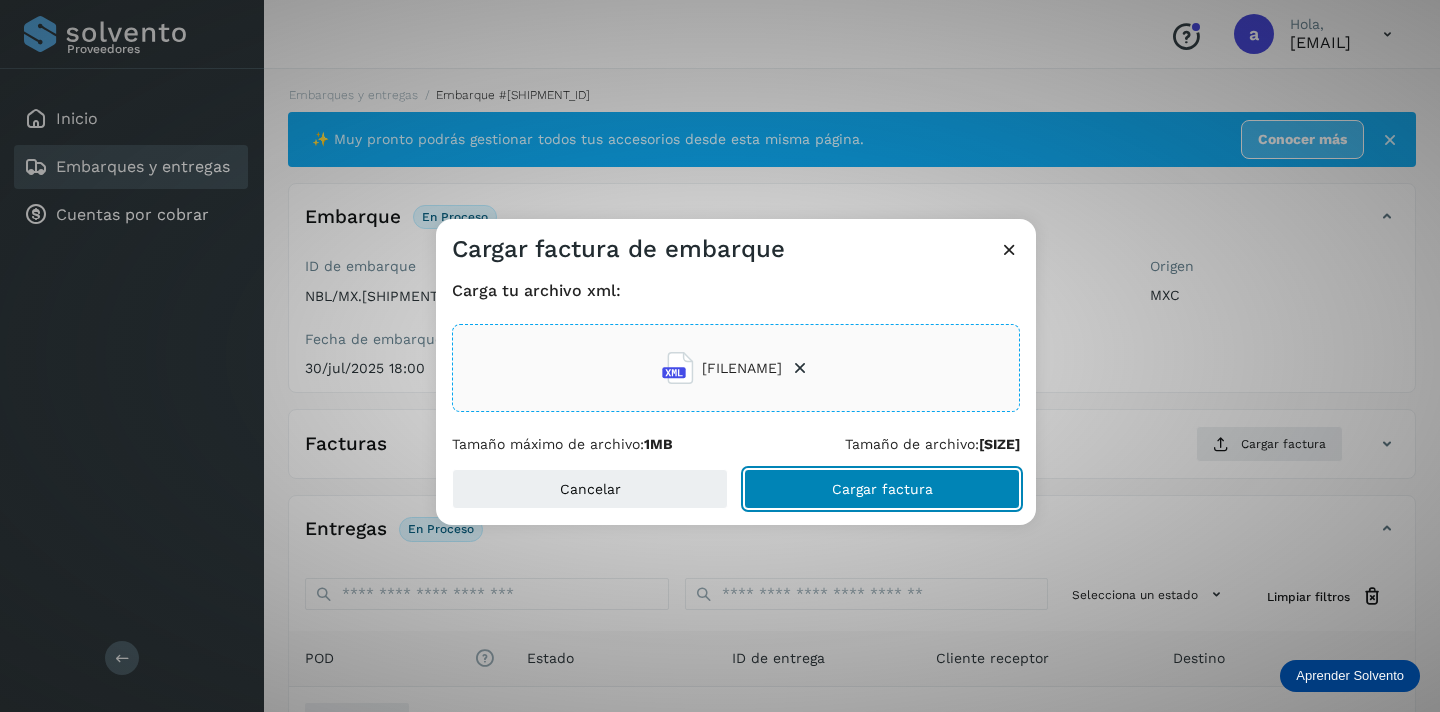 click on "Cargar factura" 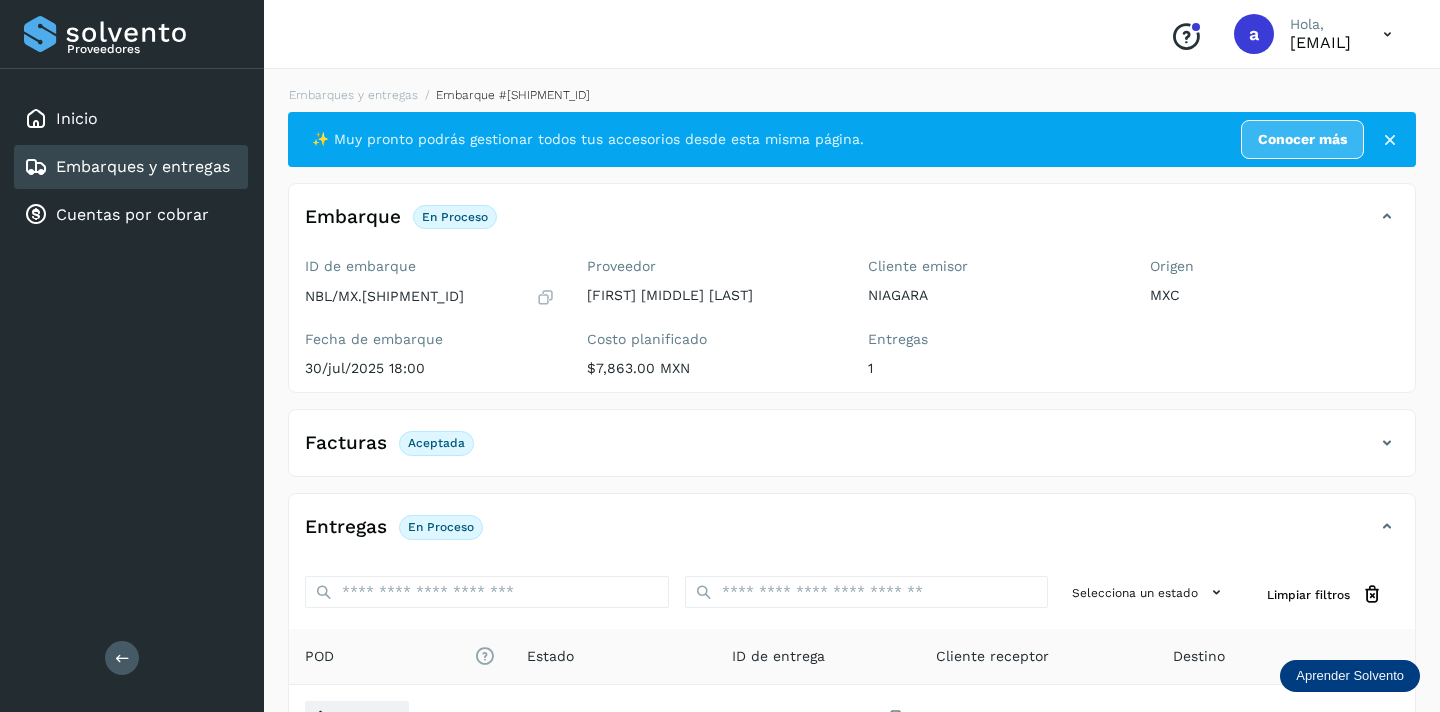 scroll, scrollTop: 235, scrollLeft: 0, axis: vertical 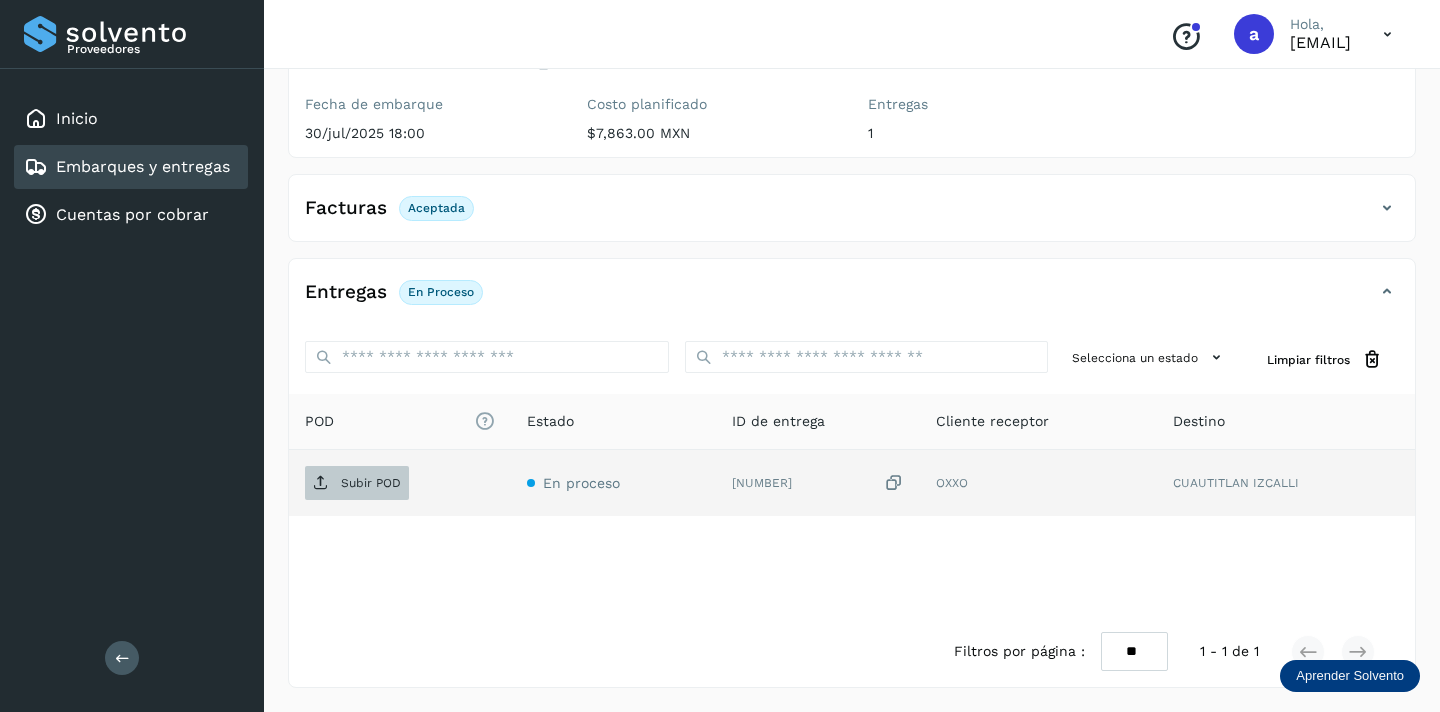 click on "Subir POD" at bounding box center (357, 483) 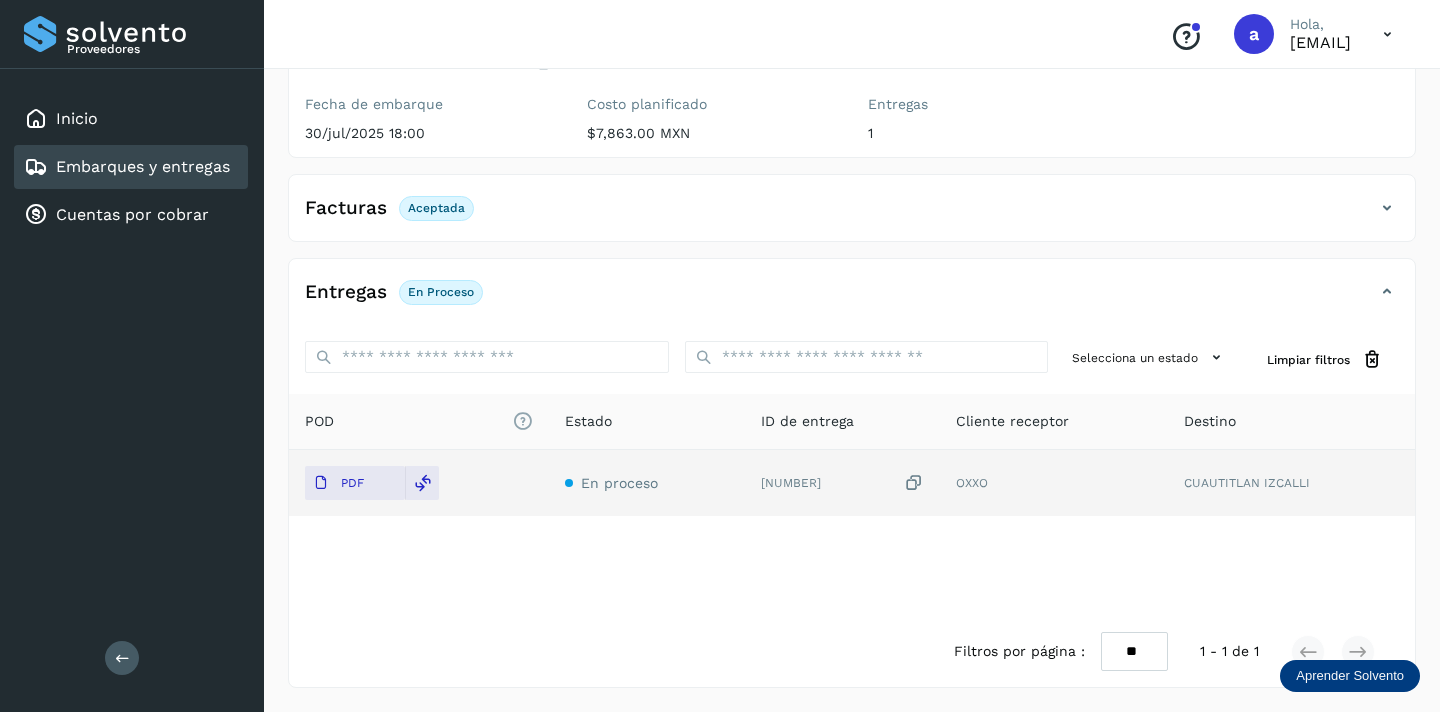 click on "Embarques y entregas" at bounding box center (143, 166) 